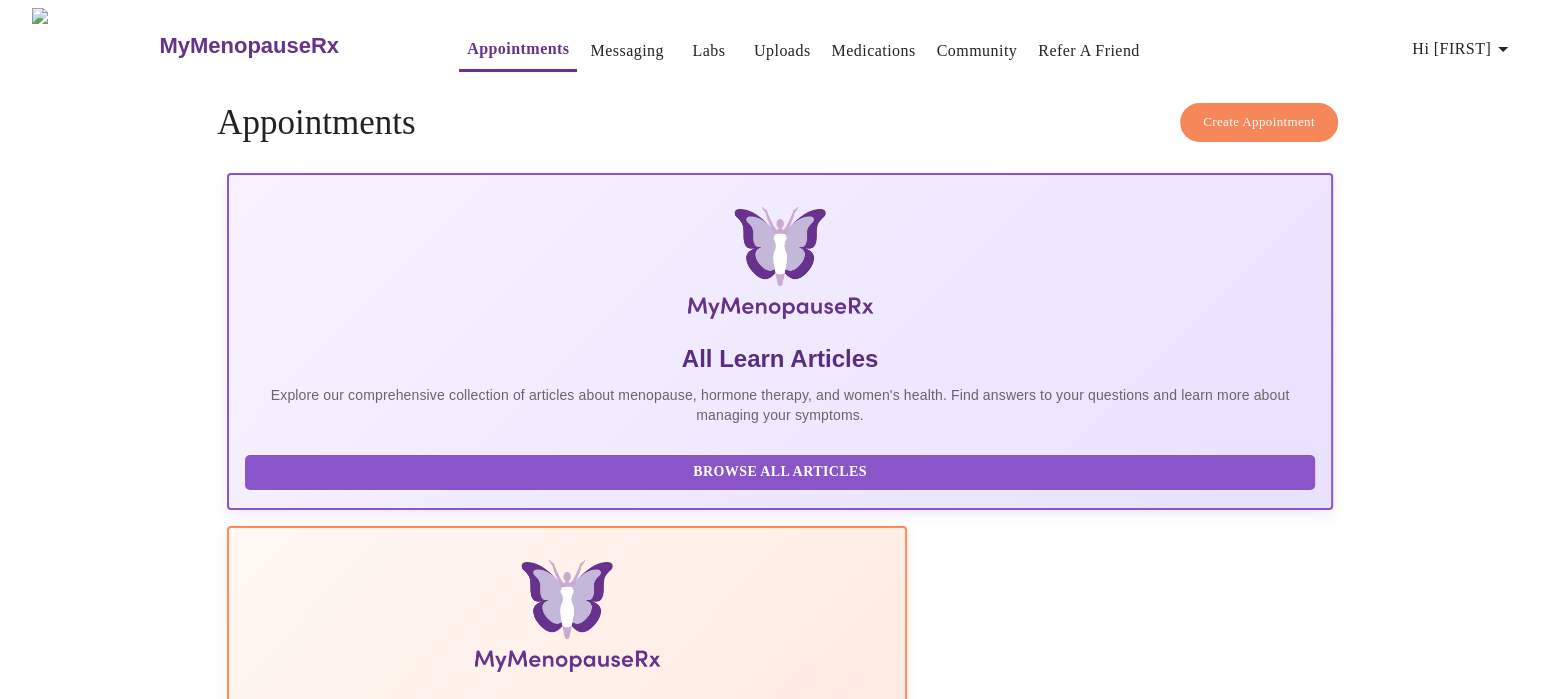 scroll, scrollTop: 34, scrollLeft: 0, axis: vertical 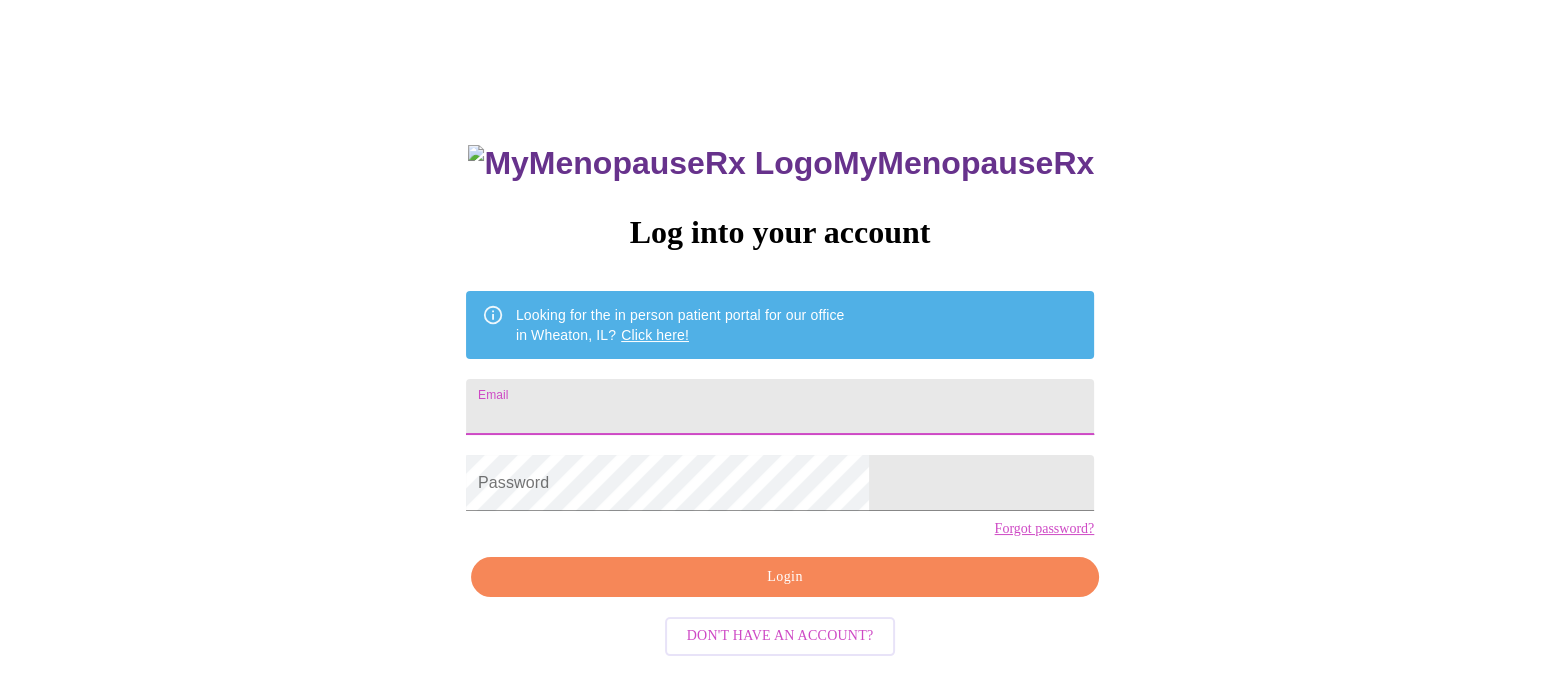 click on "Email" at bounding box center [780, 407] 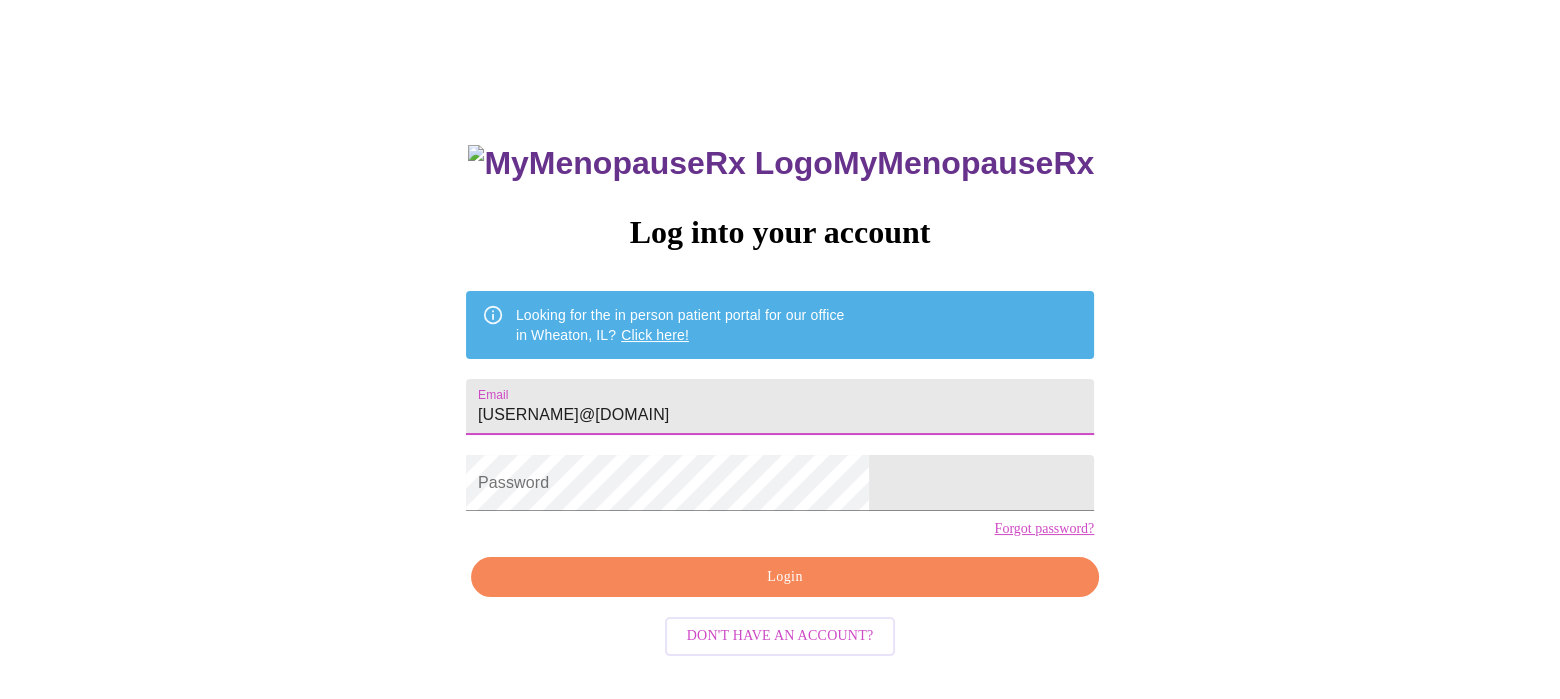 type on "[USERNAME]@[DOMAIN]" 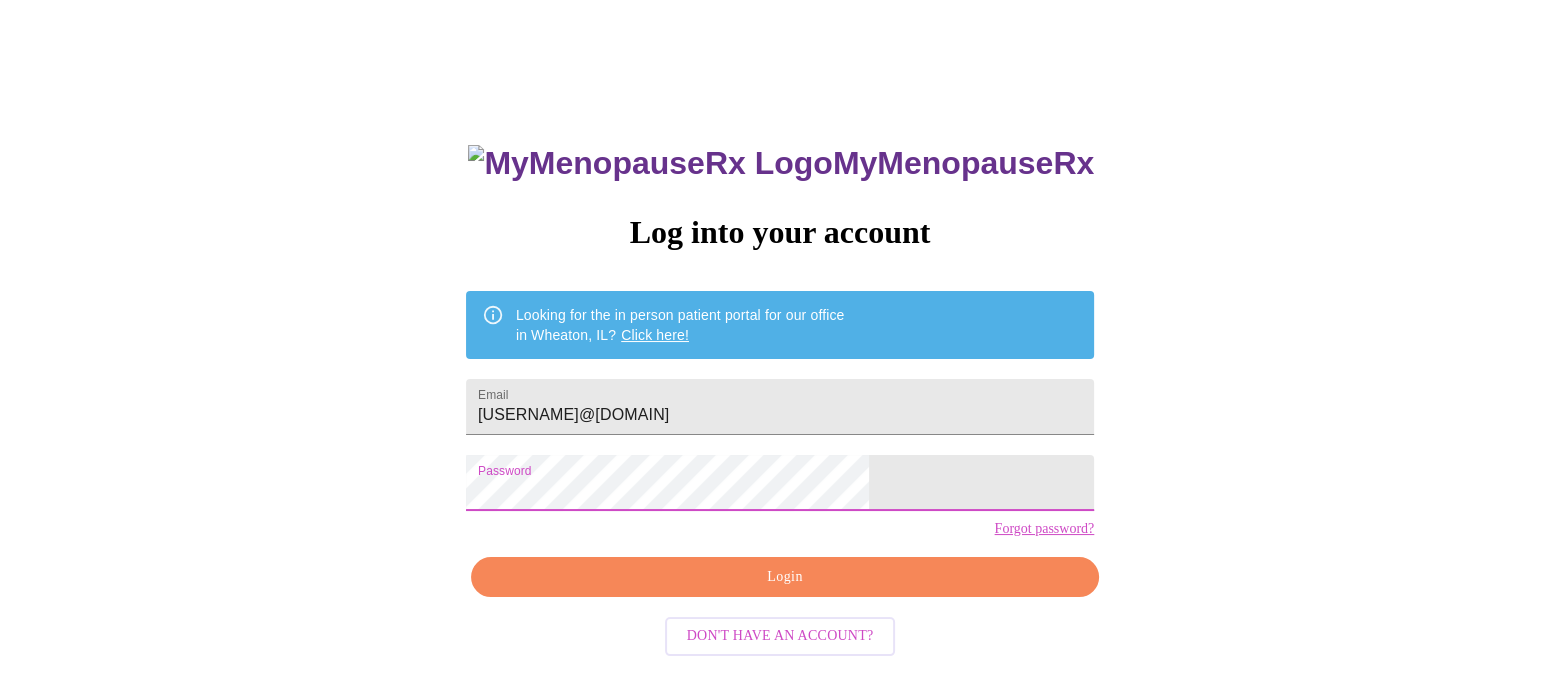 drag, startPoint x: 774, startPoint y: 647, endPoint x: 781, endPoint y: 639, distance: 10.630146 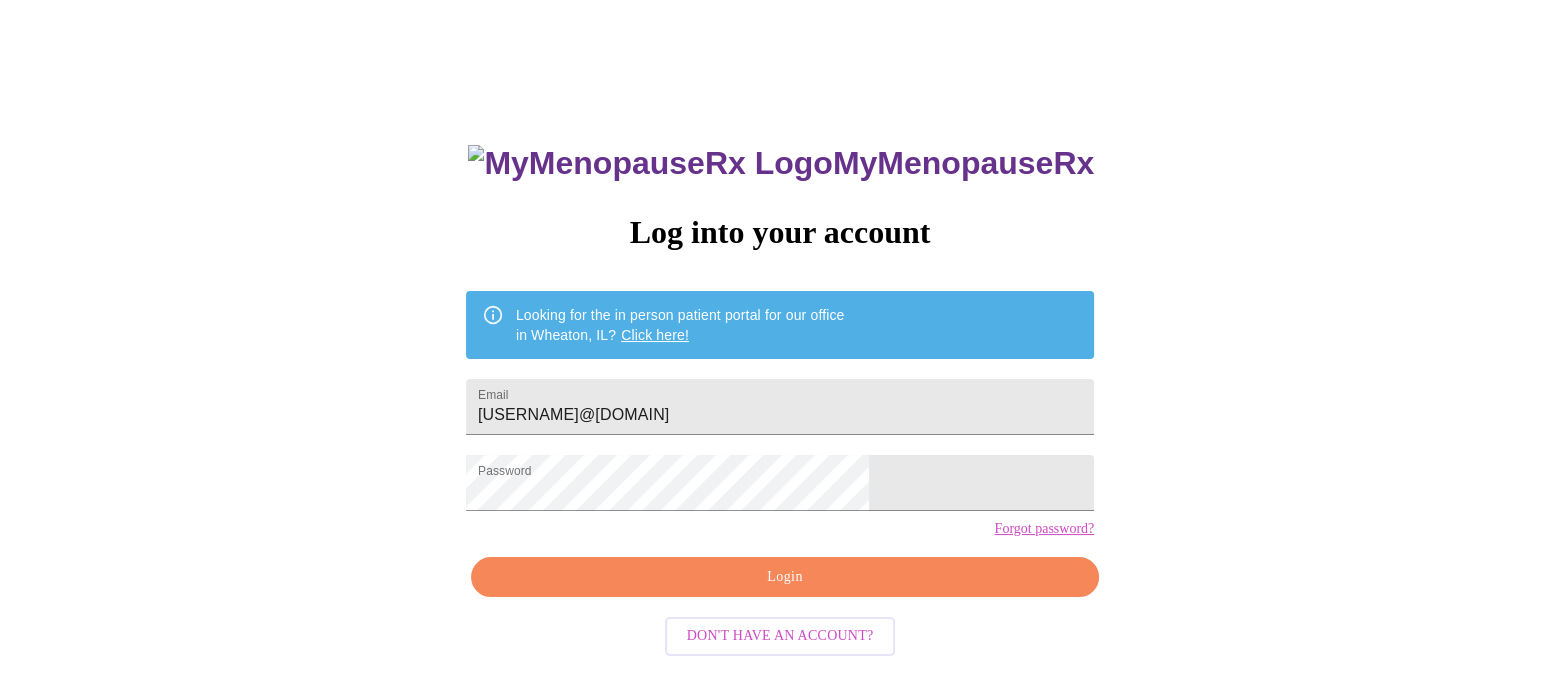 click on "Login" at bounding box center (785, 577) 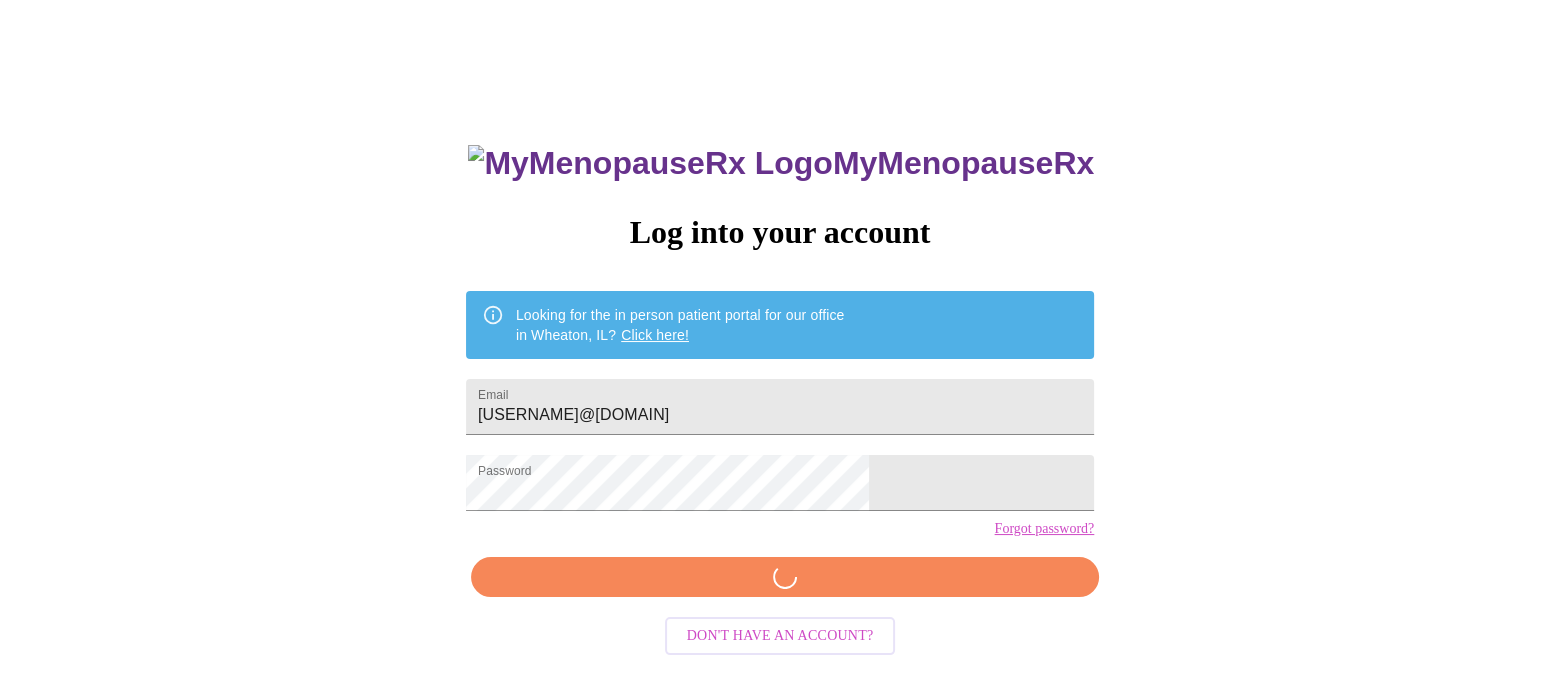 scroll, scrollTop: 34, scrollLeft: 0, axis: vertical 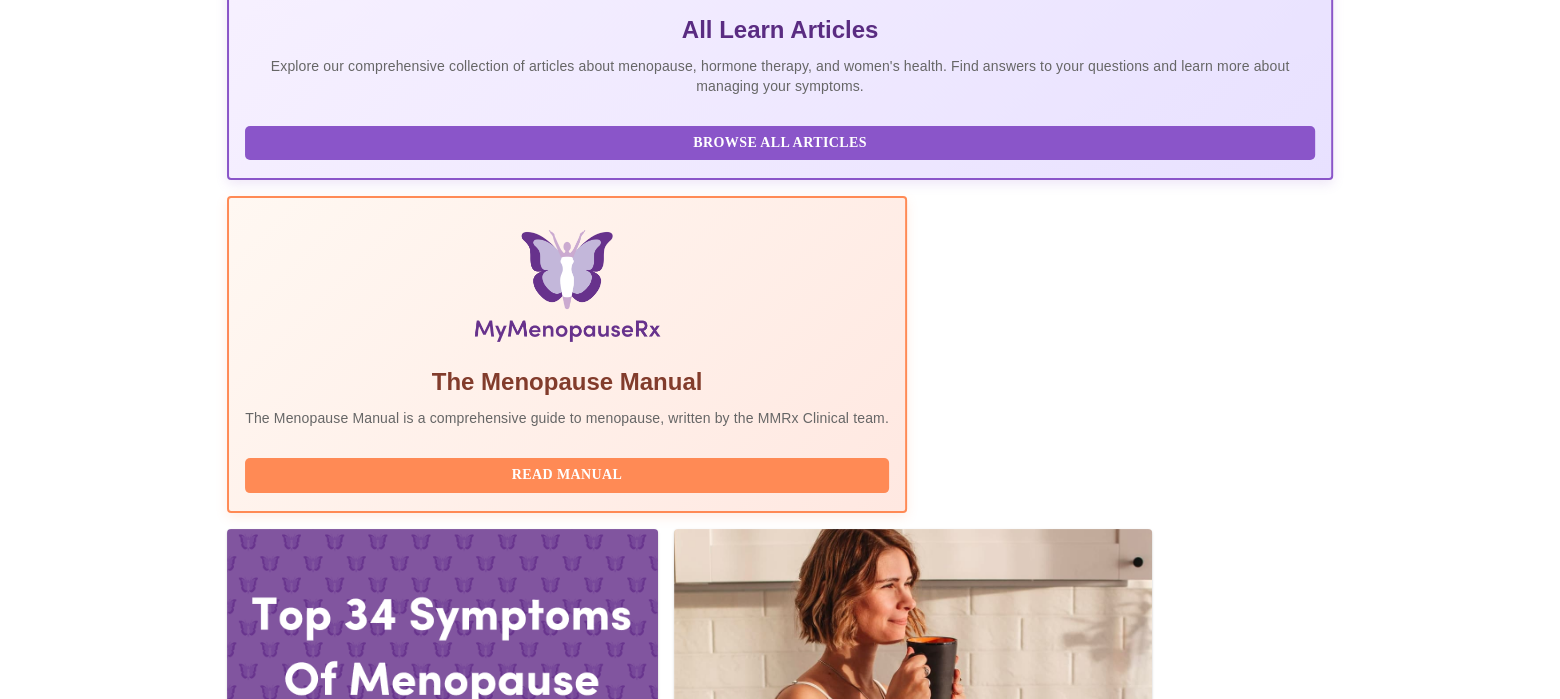 click on "Complete Pre-Assessment" at bounding box center [1197, 2107] 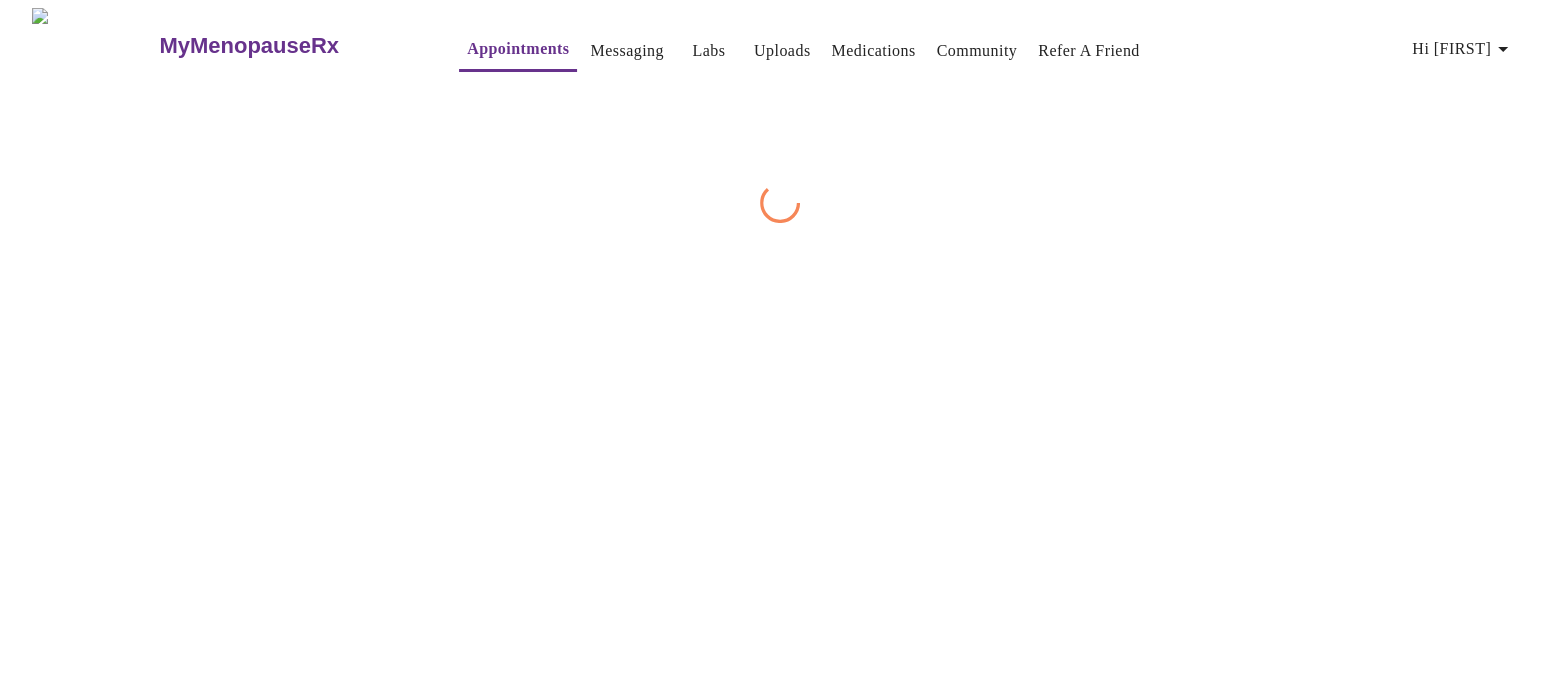 scroll, scrollTop: 0, scrollLeft: 0, axis: both 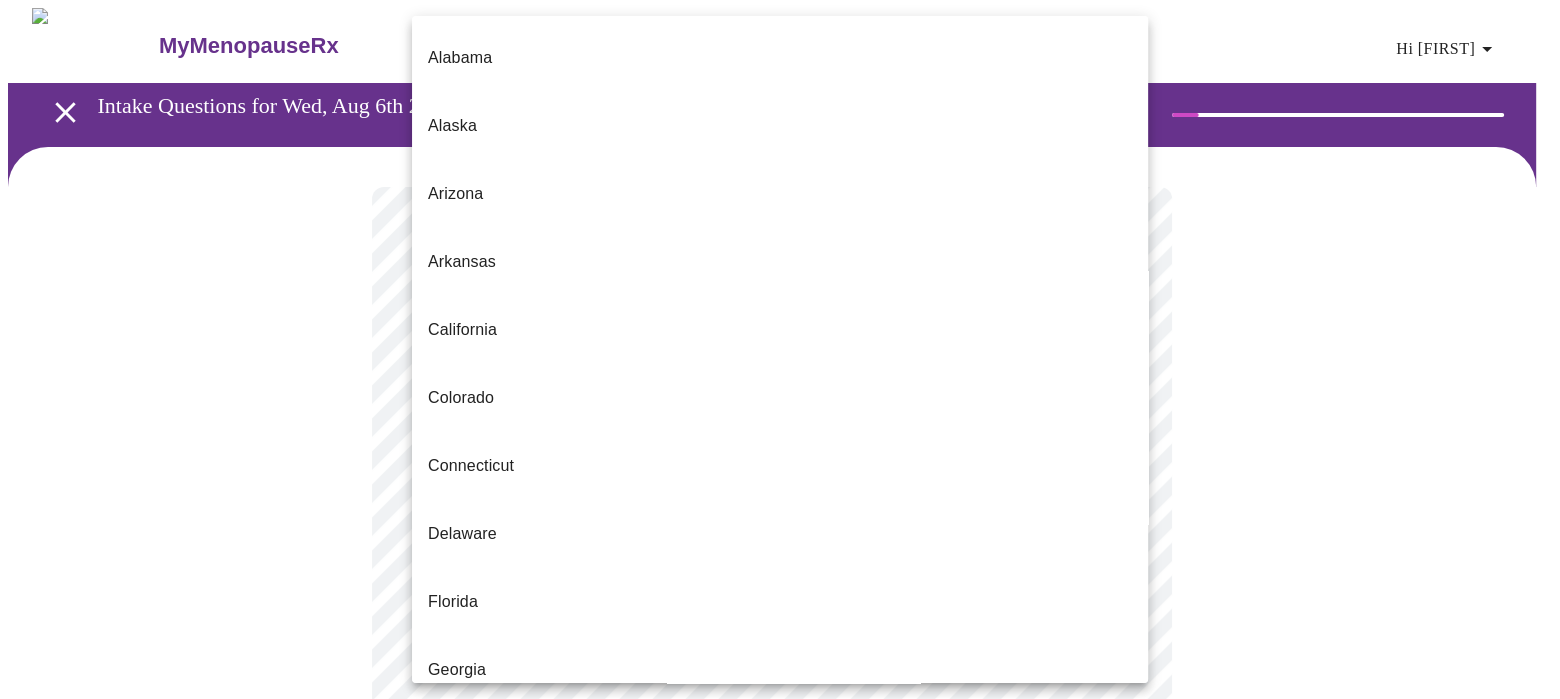 click on "MyMenopauseRx Appointments Messaging Labs Uploads Medications Community Refer a Friend Hi [FIRST]   Intake Questions for Wed, Aug 6th 2025 @ 8:00am-8:20am 1  /  13 Settings Billing Invoices Log out Alabama
Alaska
Arizona
Arkansas
California
Colorado
Connecticut
Delaware
Florida
Georgia
Hawaii
Idaho
Illinois
Indiana
Iowa
Kansas
Kentucky
Louisiana
Maine
Maryland
Massachusetts
Michigan
Minnesota
Mississippi
Missouri
Montana
Nebraska
Nevada
New Hanpshire
New Jersey
New Mexico
New York
North Carolina
North Dakota
Ohio
Oklahoma
Oregon
Pennsylvania
Rhode Island
South Carolina
Tennessee
Texas
Utah
Vermont
Virginia
Washington
Washington, D.C. (District of Columbia)
West Virginia
Wisconsin
Wyoming" at bounding box center (780, 920) 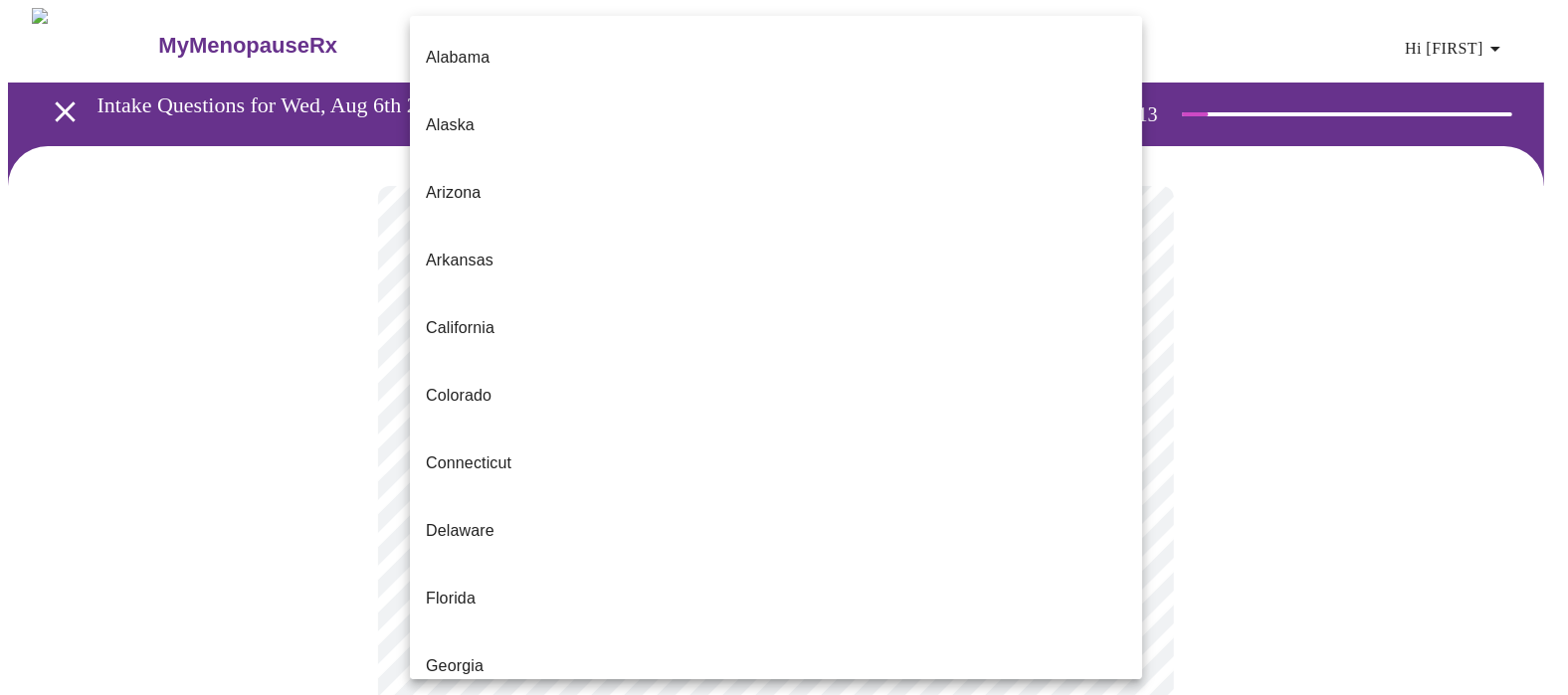 click on "Illinois" at bounding box center [776, 869] 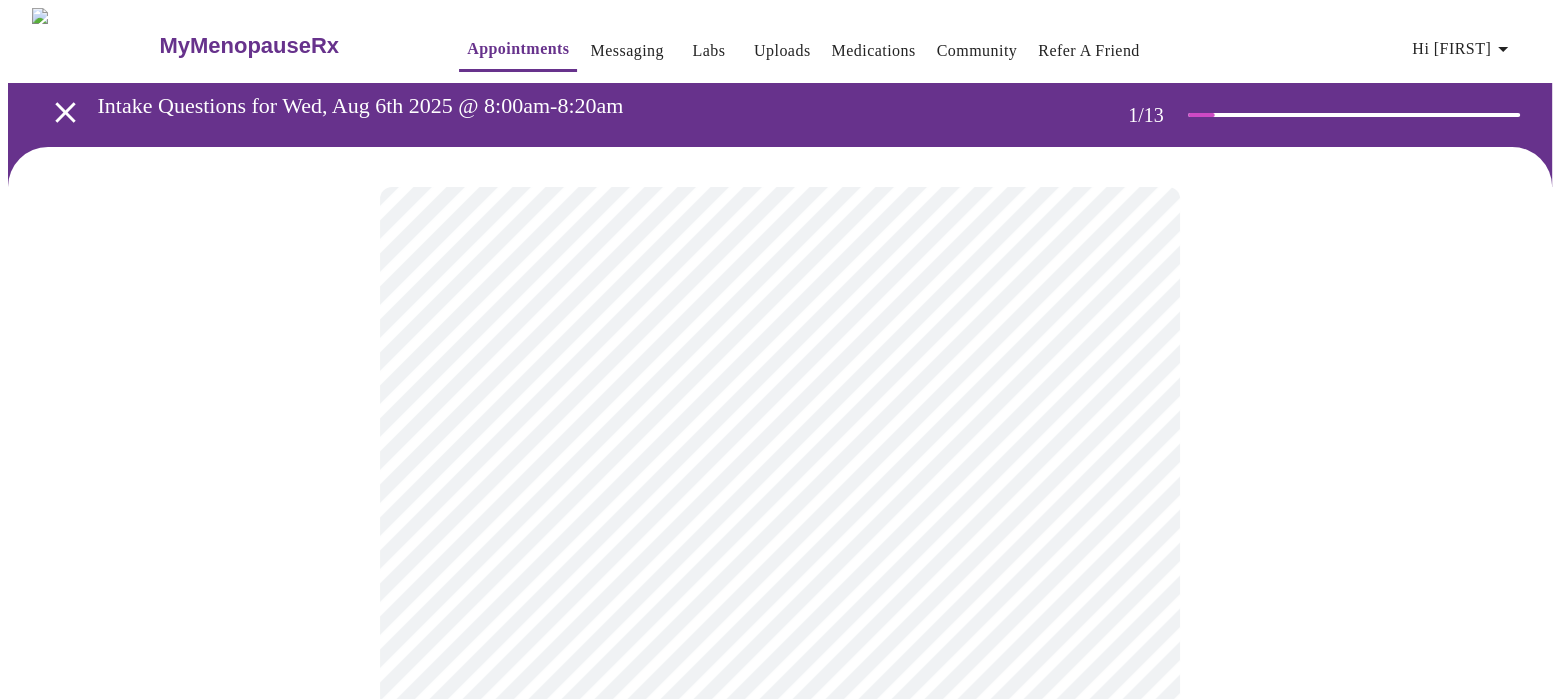 click on "MyMenopauseRx Appointments Messaging Labs Uploads Medications Community Refer a Friend Hi [FIRST]   Intake Questions for Wed, Aug 6th 2025 @ 8:00am-8:20am 1  /  13 Settings Billing Invoices Log out" at bounding box center [780, 914] 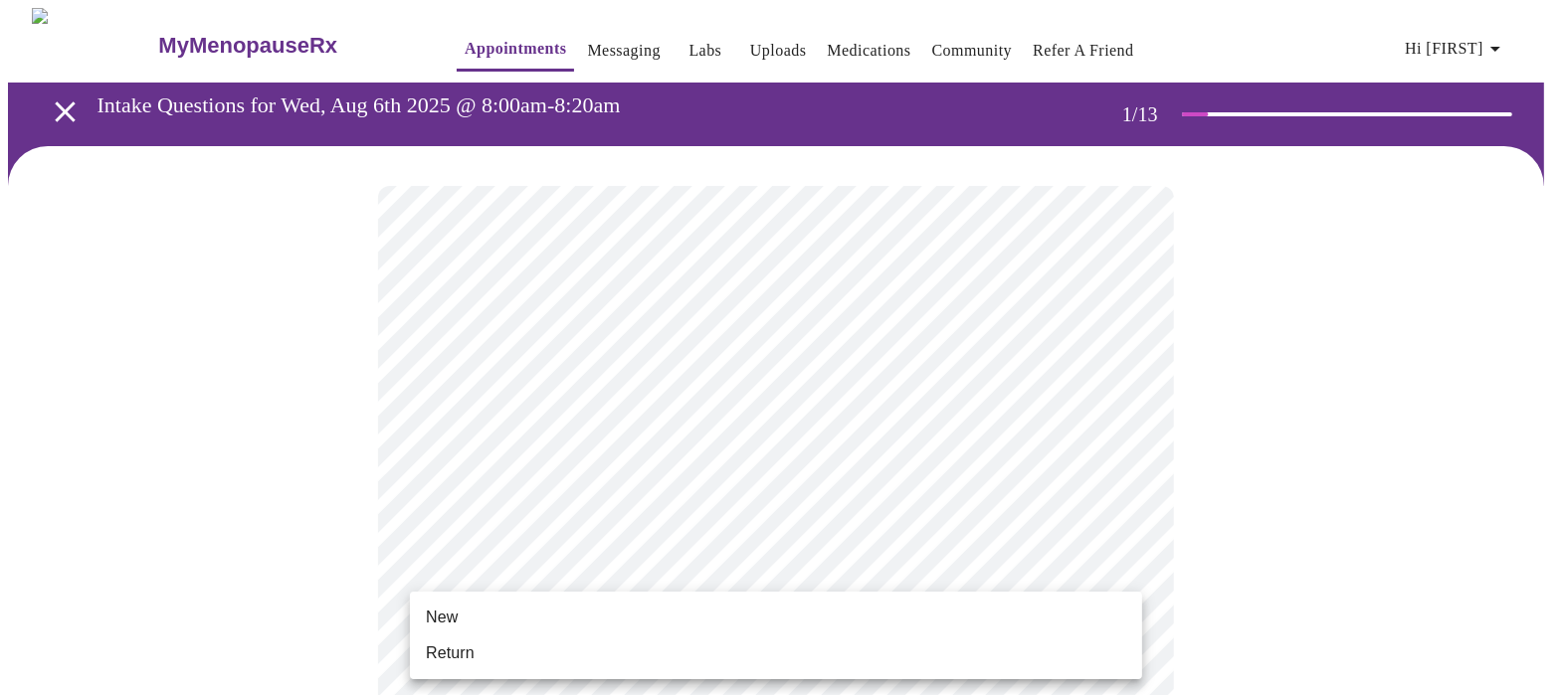 click on "Return" at bounding box center [776, 653] 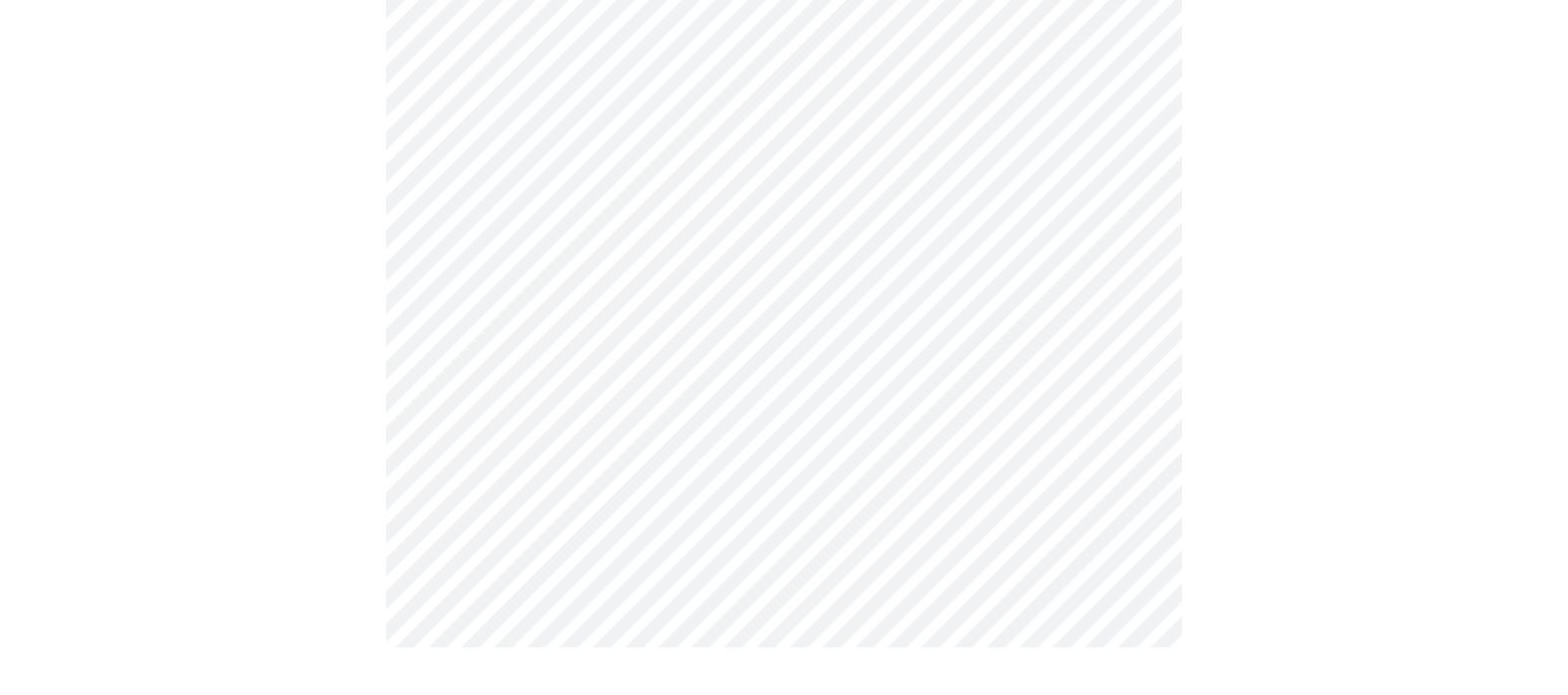 scroll, scrollTop: 0, scrollLeft: 0, axis: both 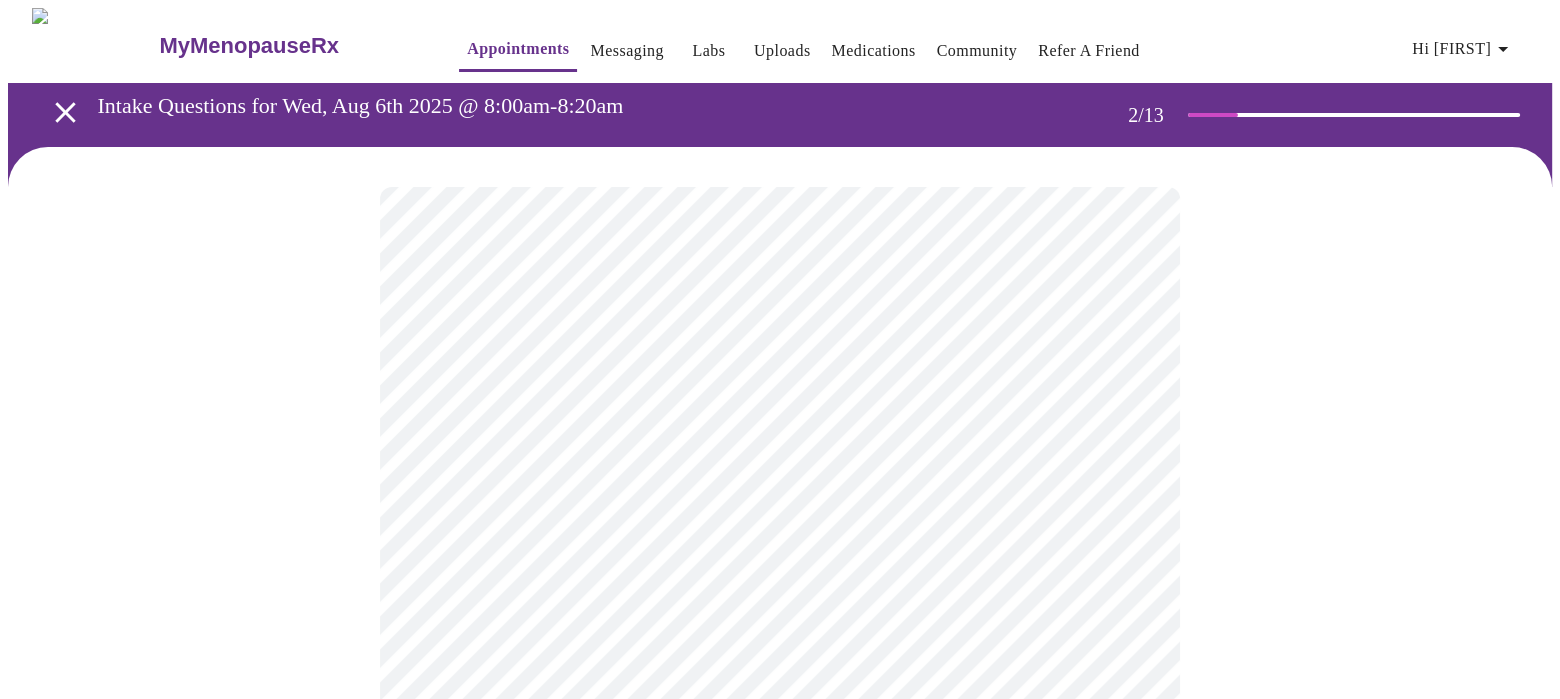 click on "MyMenopauseRx Appointments Messaging Labs Uploads Medications Community Refer a Friend Hi [FIRST]   Intake Questions for Wed, Aug 6th 2025 @ 8:00am-8:20am 2  /  13 Settings Billing Invoices Log out" at bounding box center [780, 608] 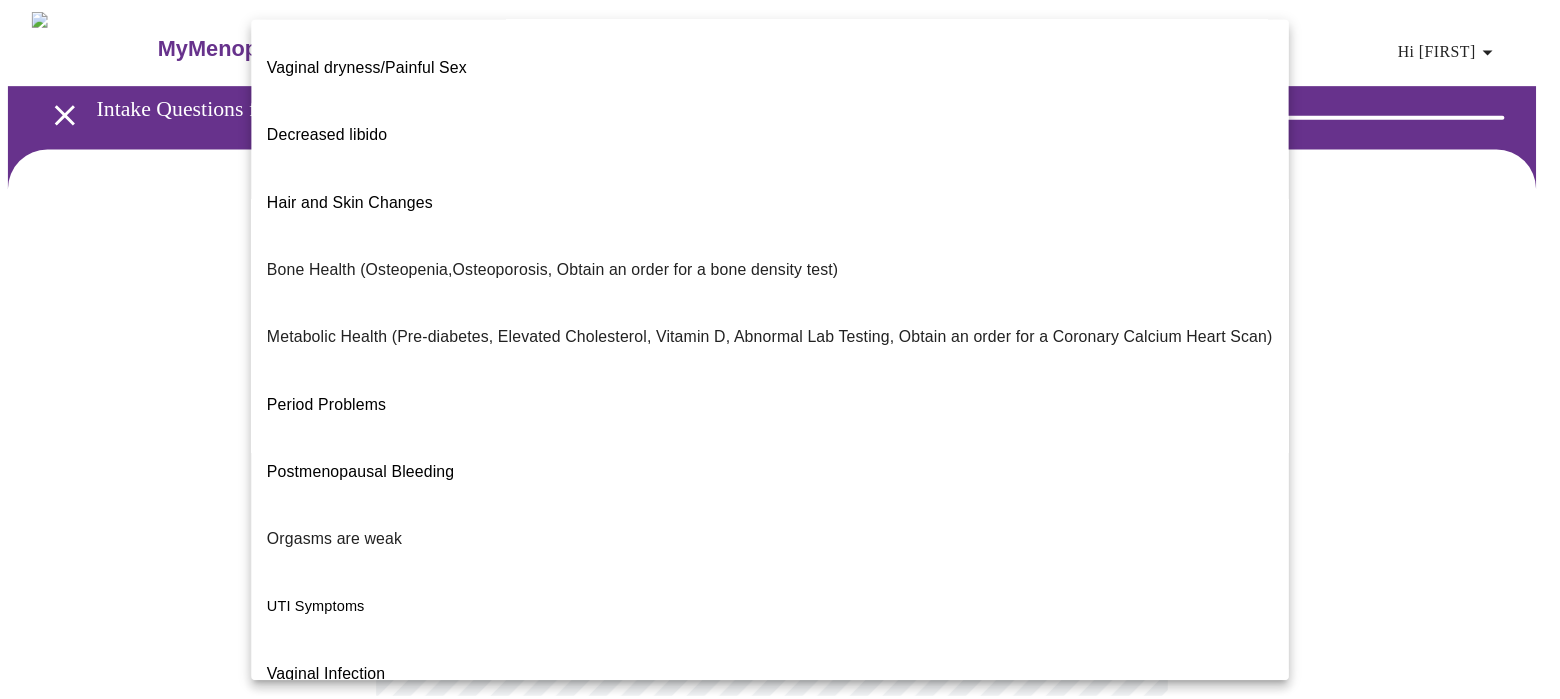 scroll, scrollTop: 336, scrollLeft: 0, axis: vertical 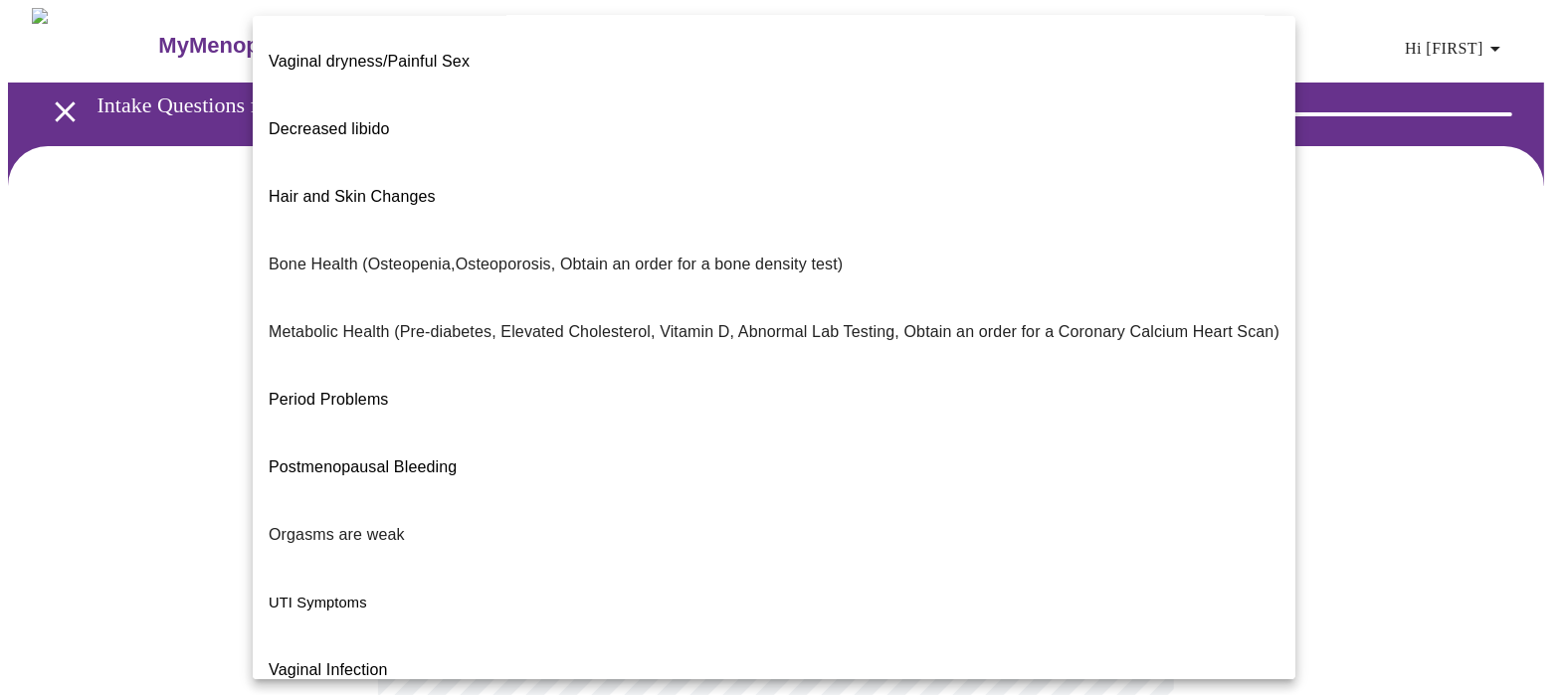 click on "I feel great - just need a refill." at bounding box center [373, 873] 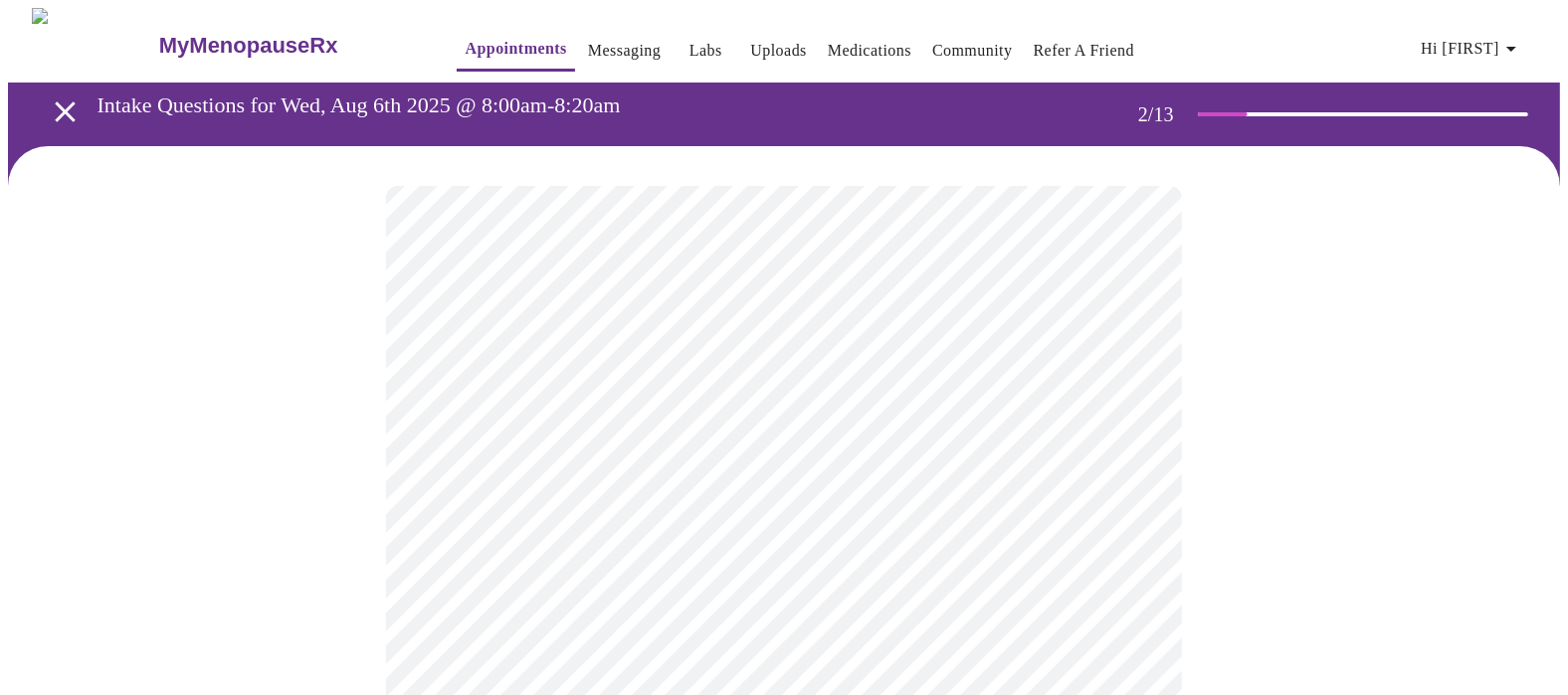 click on "MyMenopauseRx Appointments Messaging Labs Uploads Medications Community Refer a Friend Hi [FIRST]   Intake Questions for Wed, Aug 6th 2025 @ 8:00am-8:20am 2  /  13 Settings Billing Invoices Log out" at bounding box center [784, 599] 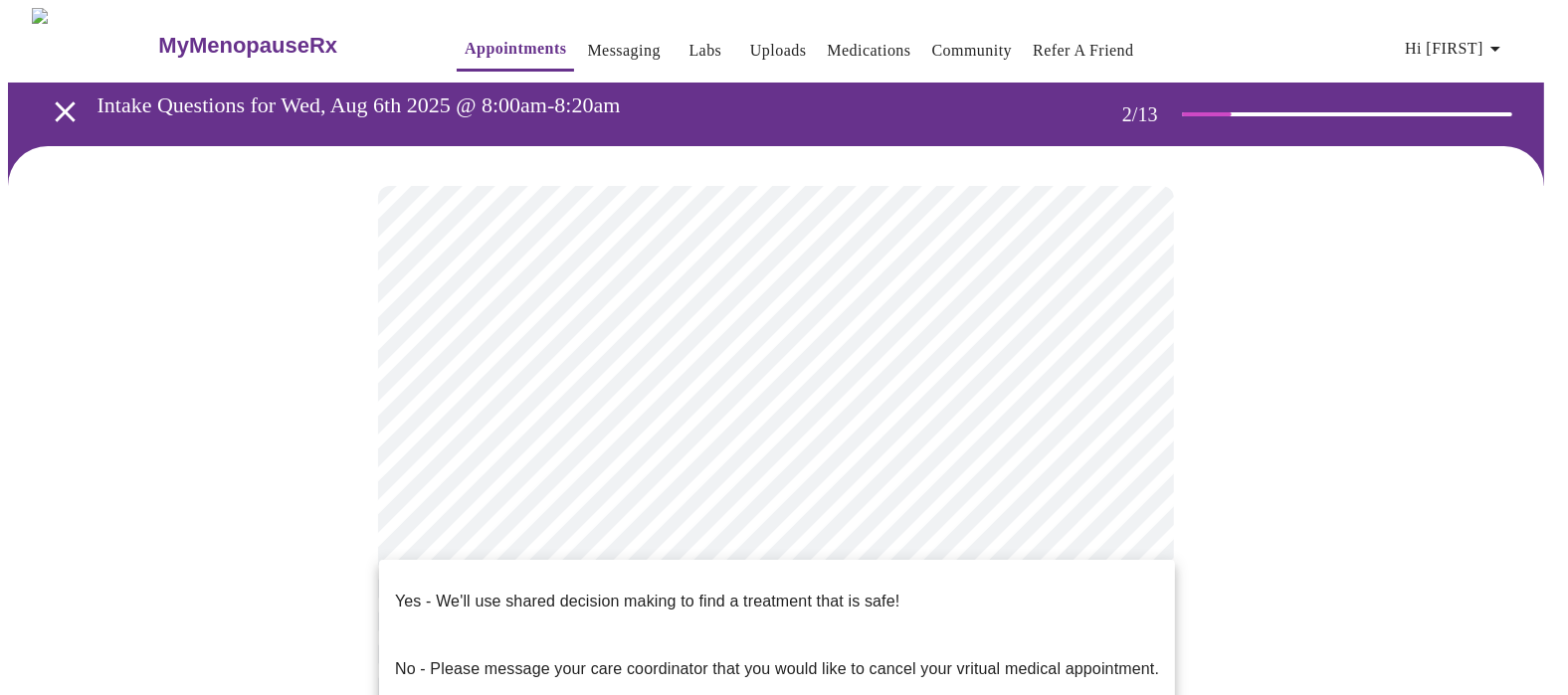 click on "Yes - We'll use shared decision making to find a treatment that is safe!" at bounding box center (647, 602) 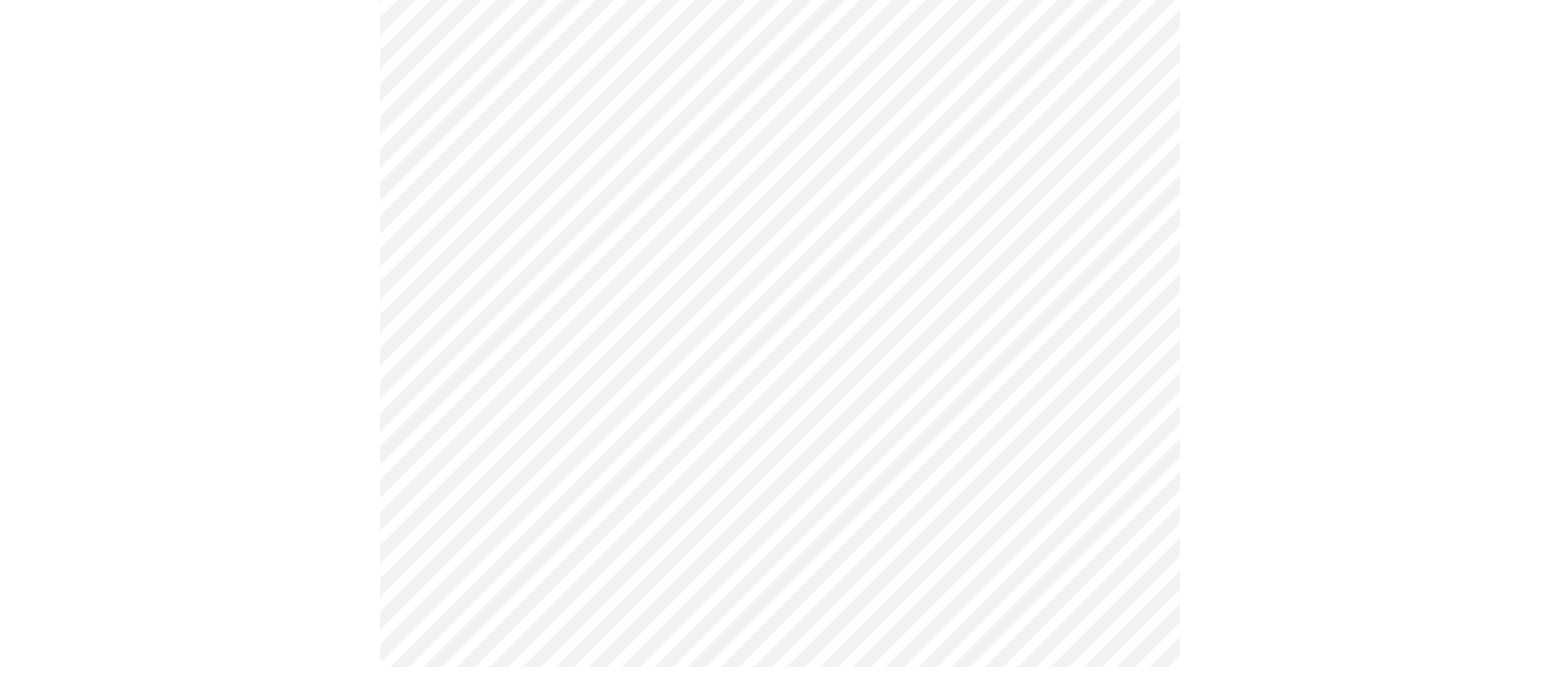 scroll, scrollTop: 0, scrollLeft: 0, axis: both 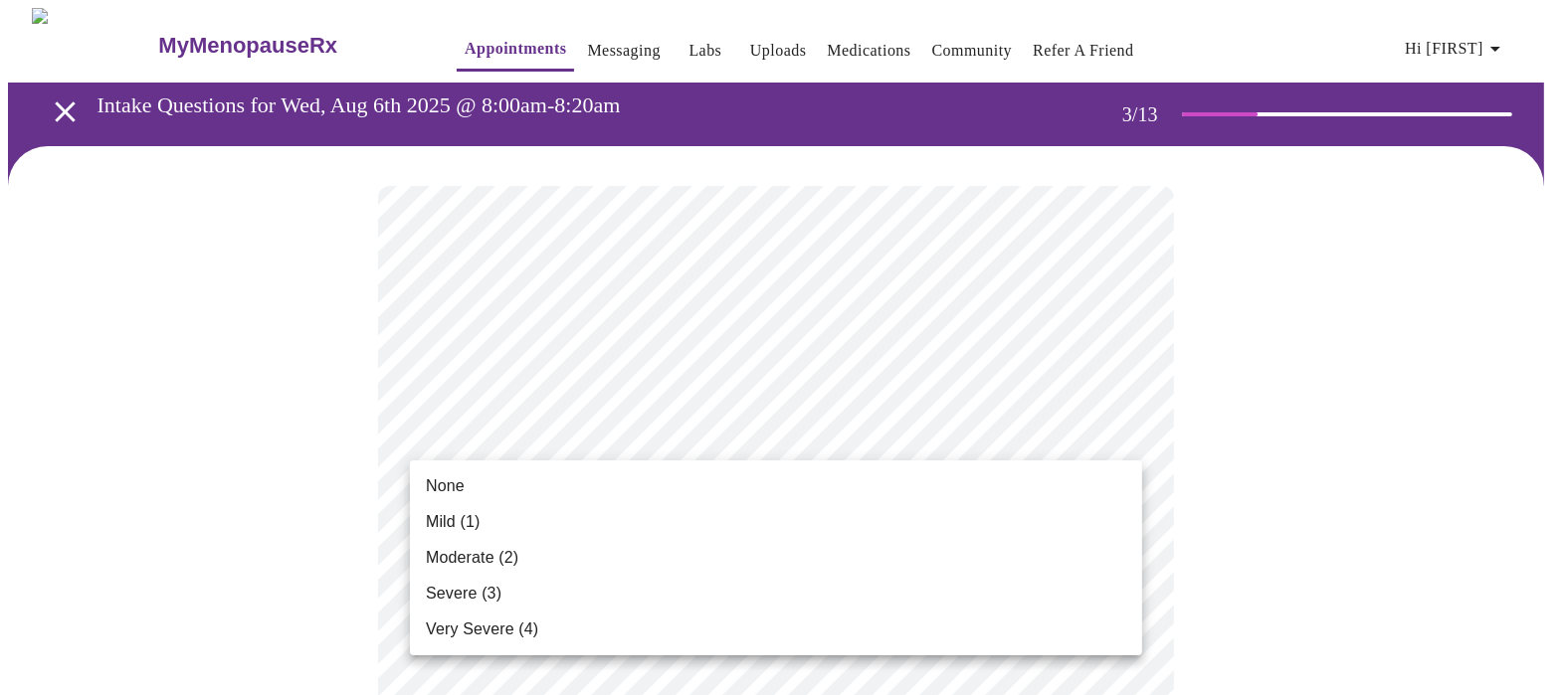 click on "MyMenopauseRx Appointments Messaging Labs Uploads Medications Community Refer a Friend Hi [FIRST]   Intake Questions for Wed, Aug 6th 2025 @ 8:00am-8:20am 3  /  13 Settings Billing Invoices Log out None Mild (1) Moderate (2) Severe (3)  Very Severe (4)" at bounding box center [784, 1350] 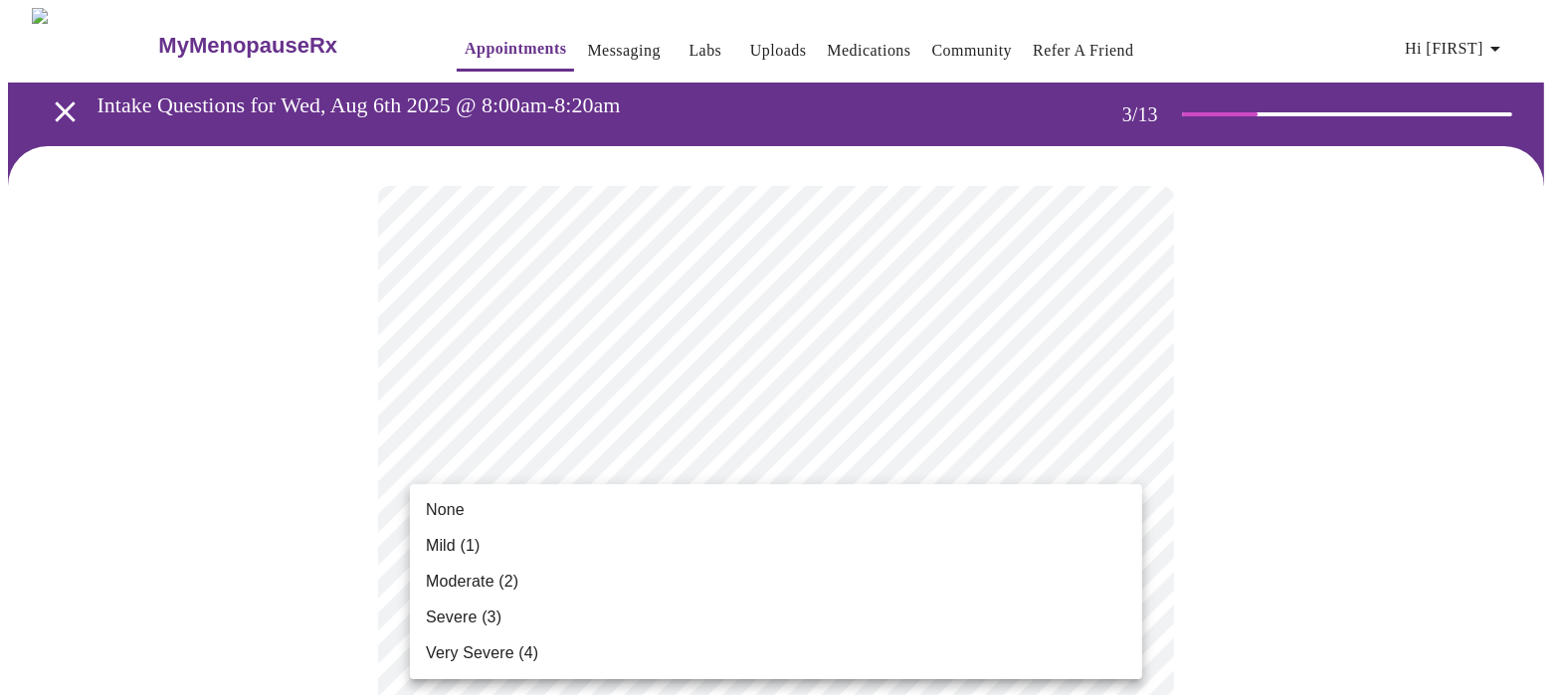click on "MyMenopauseRx Appointments Messaging Labs Uploads Medications Community Refer a Friend Hi [FIRST]   Intake Questions for Wed, Aug 6th 2025 @ 8:00am-8:20am 3  /  13 Settings Billing Invoices Log out None Mild (1) Moderate (2) Severe (3) Very Severe (4)" at bounding box center (784, 1315) 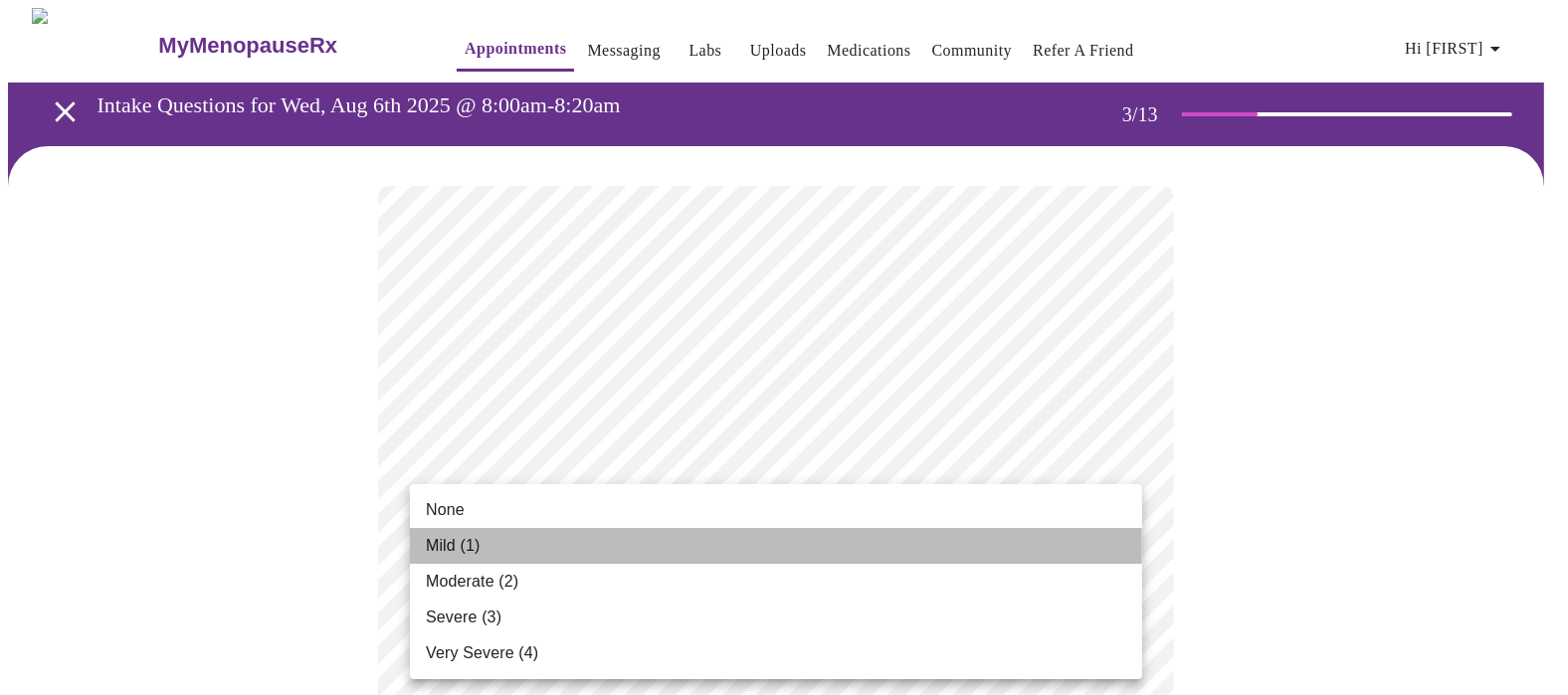 click on "Mild (1)" at bounding box center [776, 546] 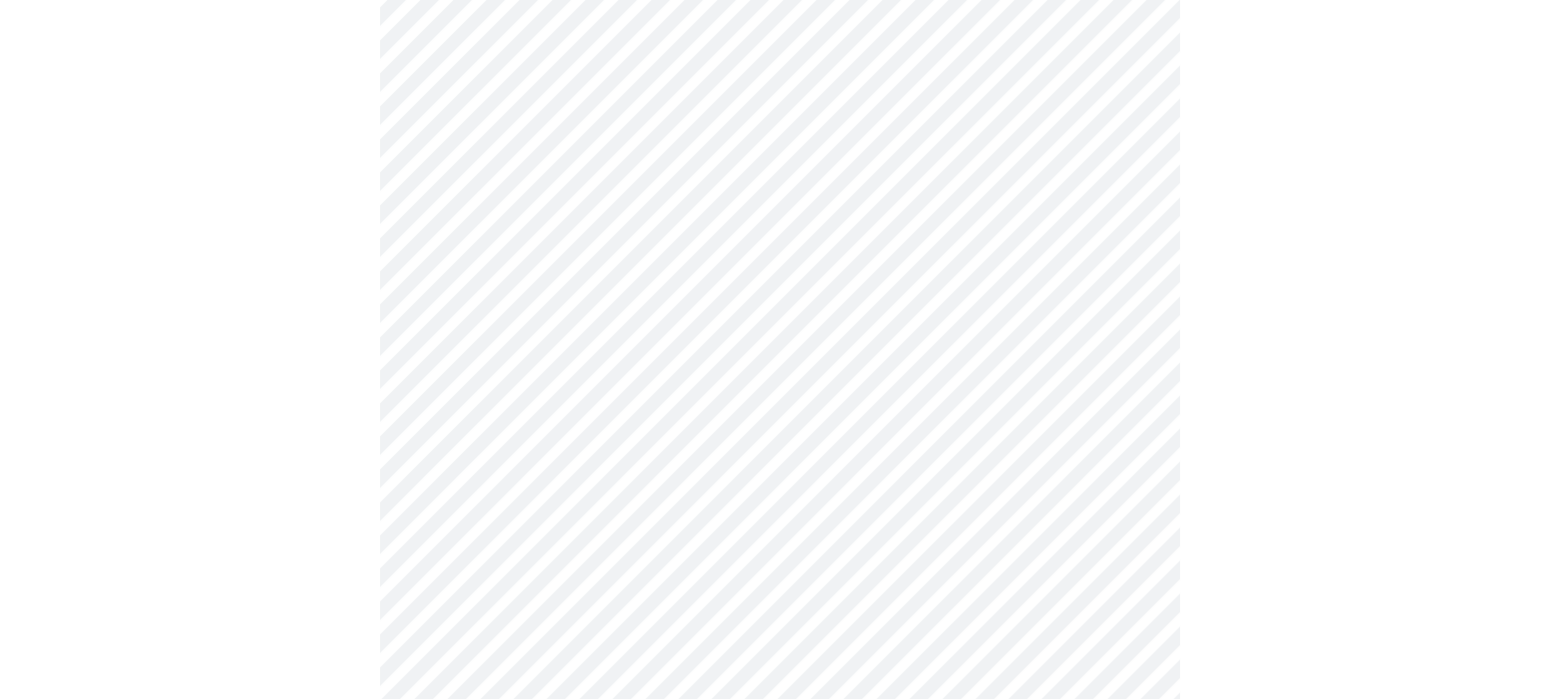 scroll, scrollTop: 222, scrollLeft: 0, axis: vertical 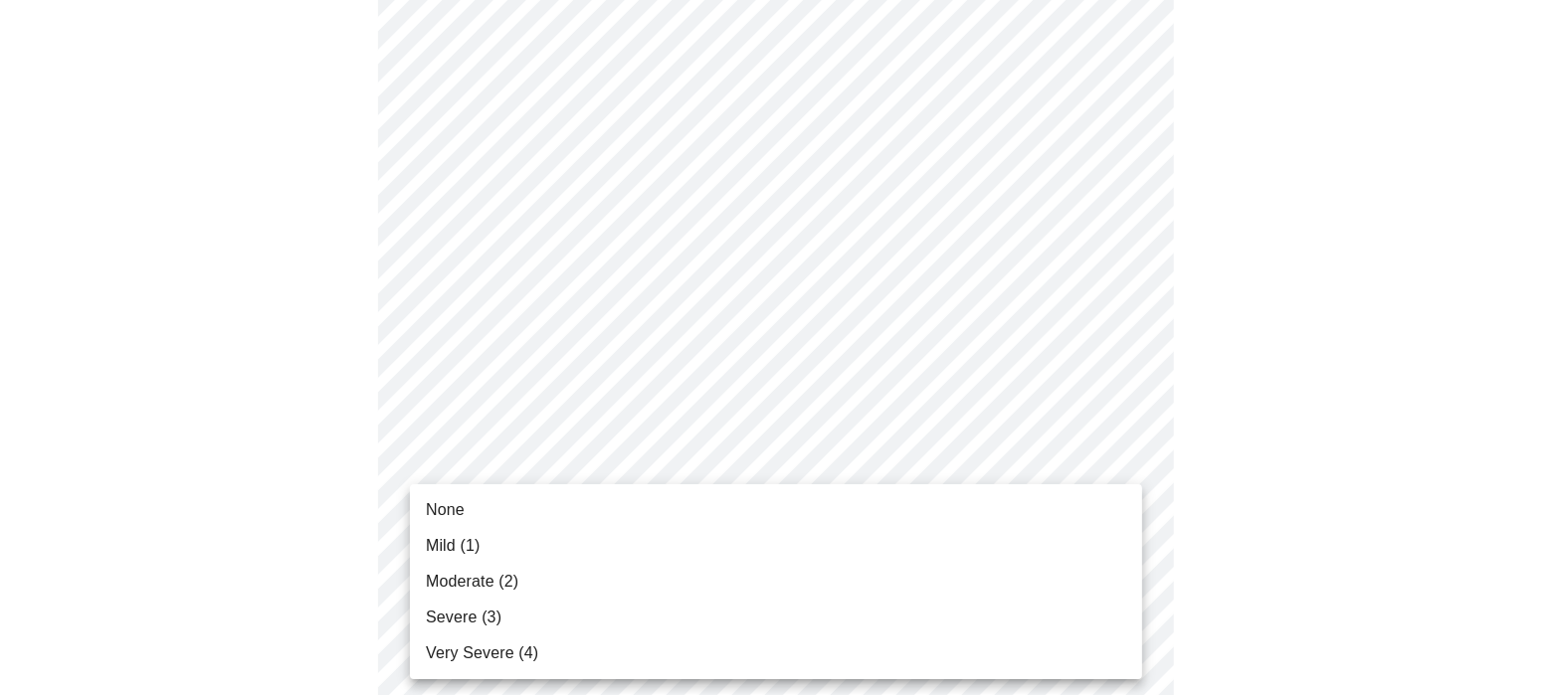 click on "MyMenopauseRx Appointments Messaging Labs Uploads Medications Community Refer a Friend Hi [FIRST]   Intake Questions for Wed, Aug 6th 2025 @ 8:00am-8:20am 3  /  13 Settings Billing Invoices Log out None Mild (1) Moderate (2) Severe (3) Very Severe (4)" at bounding box center [784, 1081] 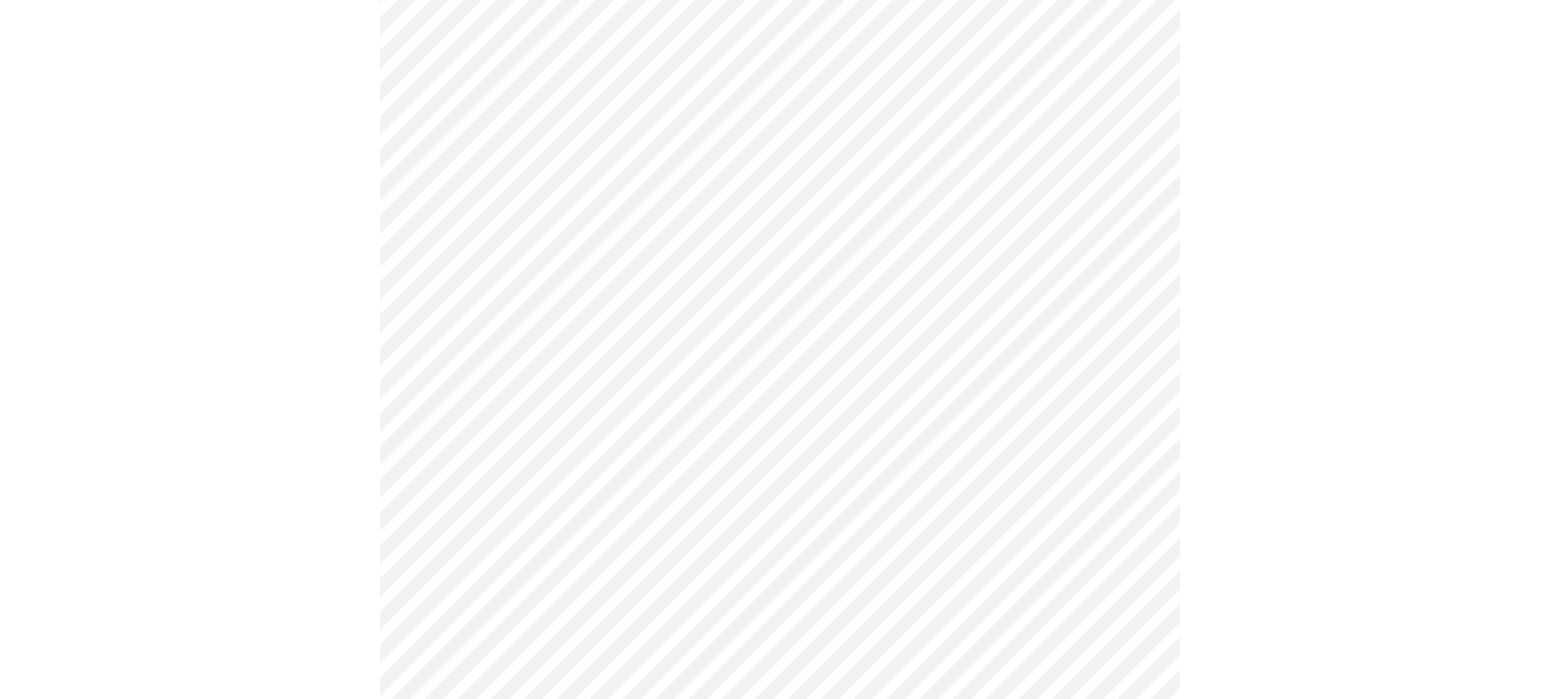 scroll, scrollTop: 333, scrollLeft: 0, axis: vertical 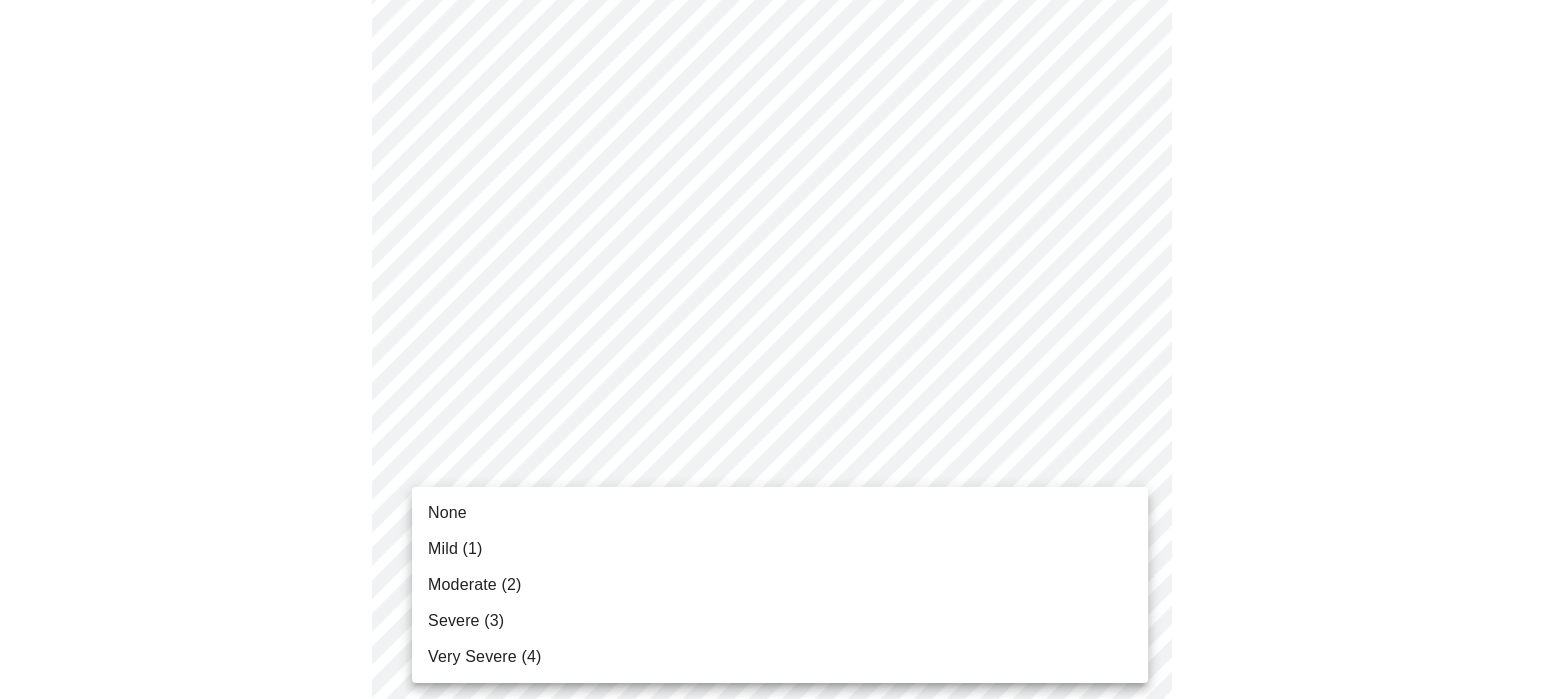 click on "MyMenopauseRx Appointments Messaging Labs Uploads Medications Community Refer a Friend Hi [FIRST]   Intake Questions for Wed, Aug 6th 2025 @ 8:00am-8:20am 3  /  13 Settings Billing Invoices Log out None Mild (1) Moderate (2) Severe (3) Very Severe (4)" at bounding box center [780, 962] 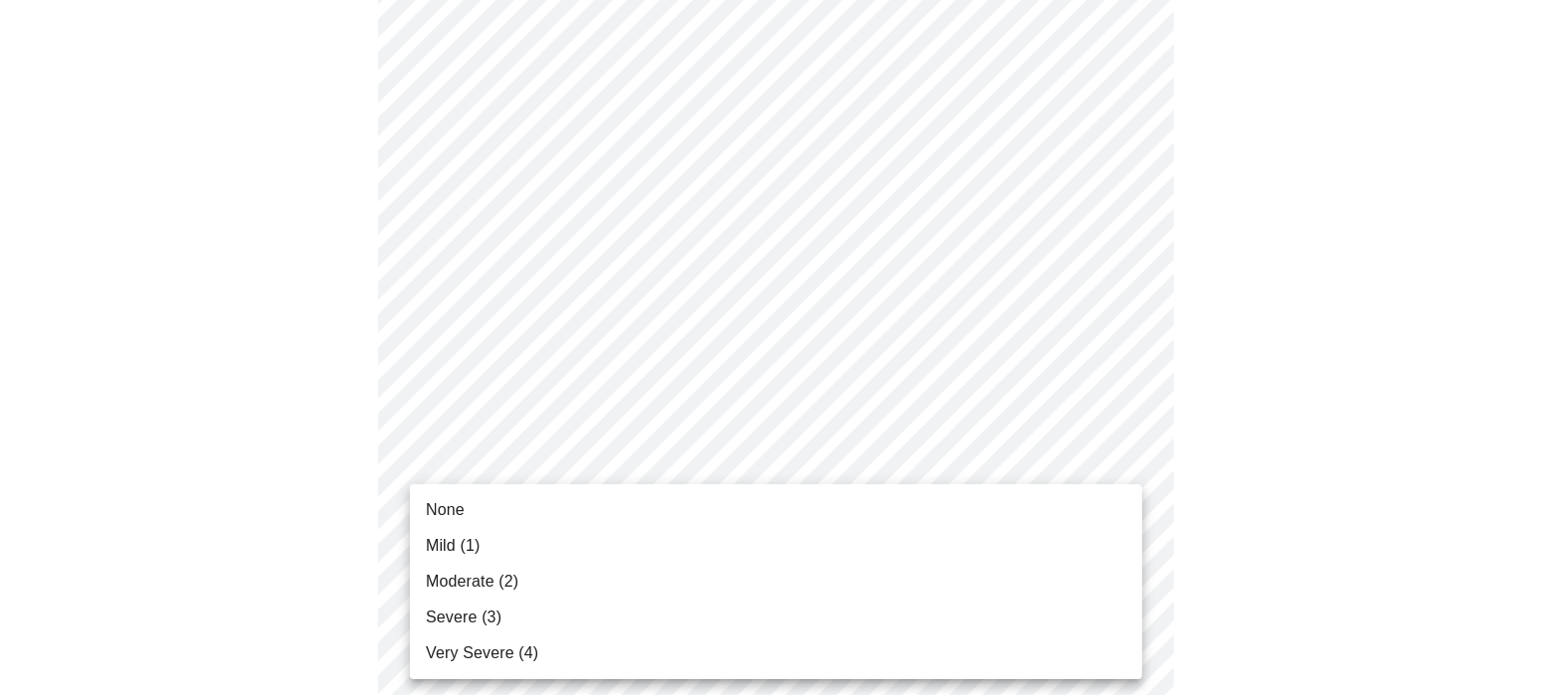 click on "Mild (1)" at bounding box center [776, 546] 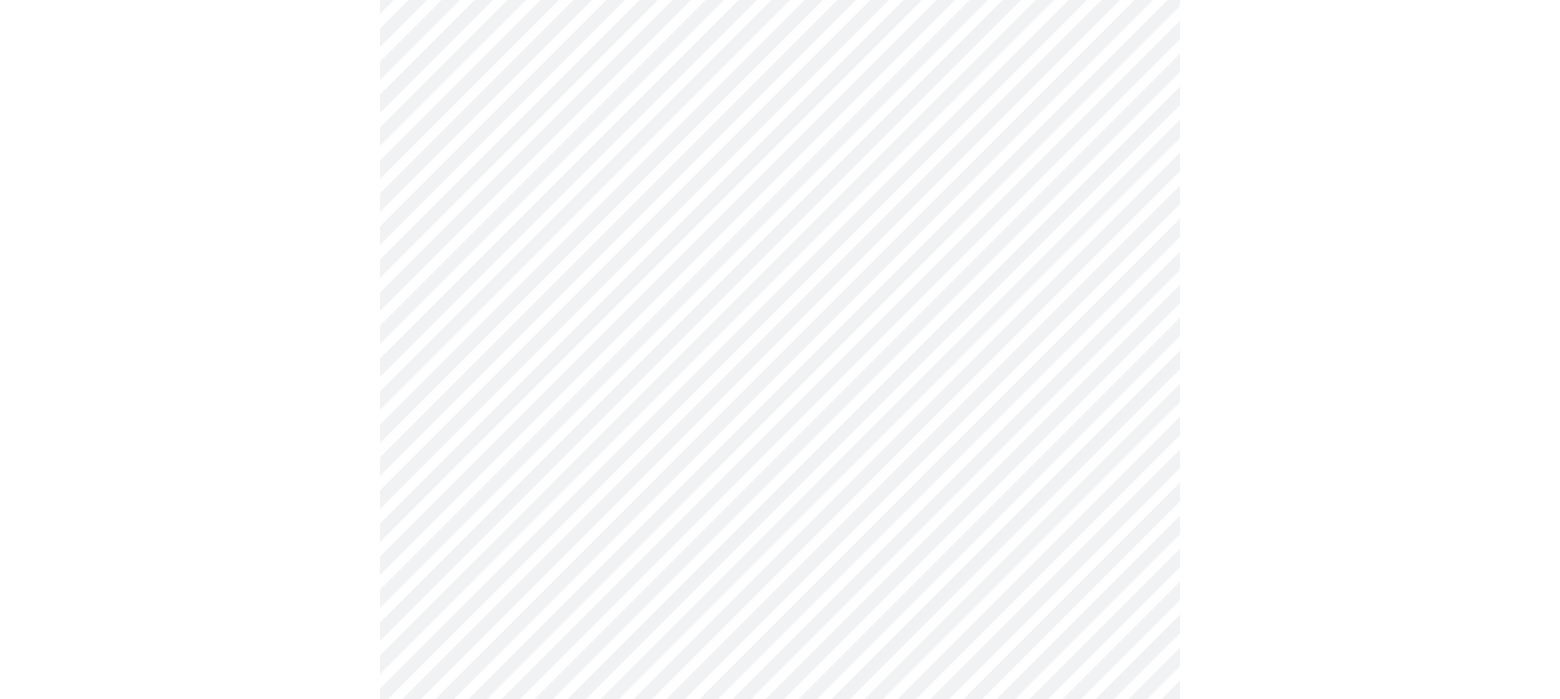 scroll, scrollTop: 555, scrollLeft: 0, axis: vertical 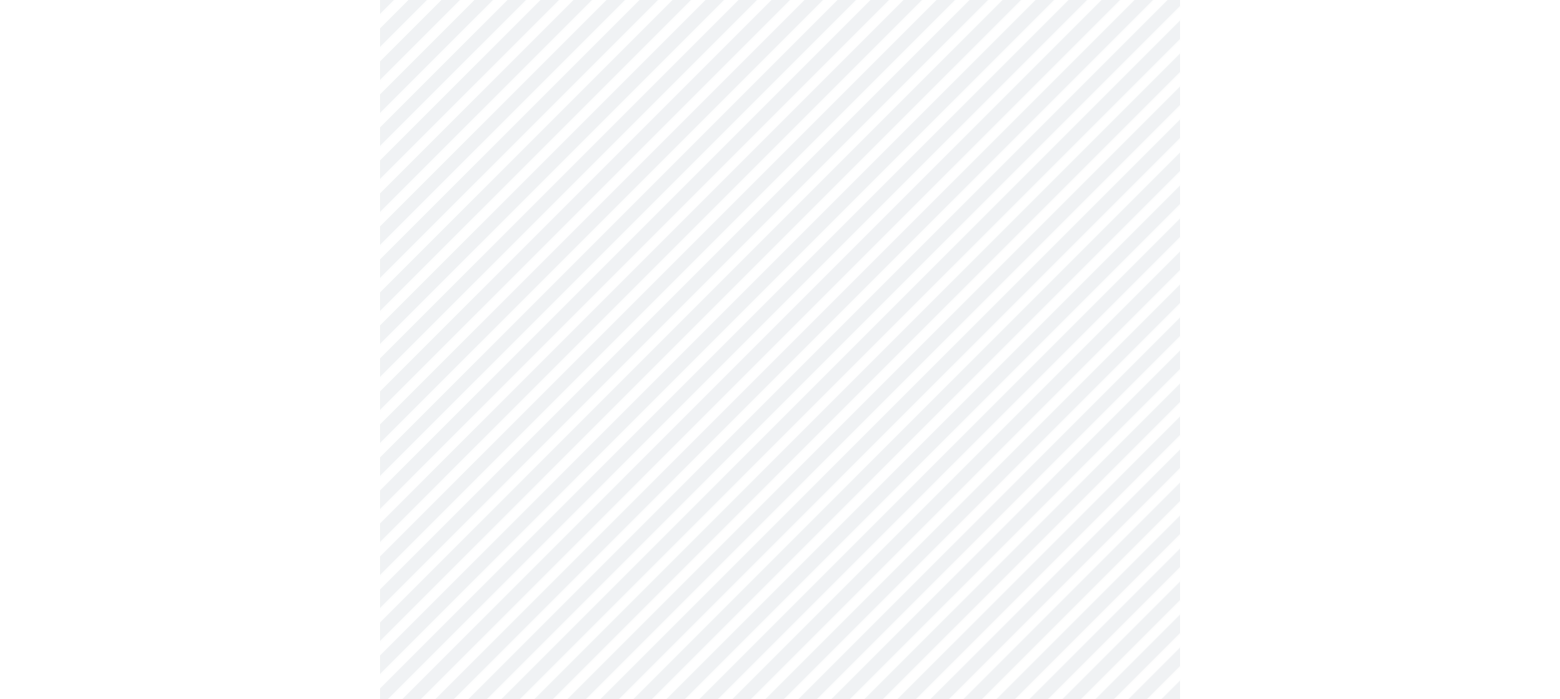 click on "MyMenopauseRx Appointments Messaging Labs Uploads Medications Community Refer a Friend Hi [FIRST]   Intake Questions for Wed, Aug 6th 2025 @ 8:00am-8:20am 3  /  13 Settings Billing Invoices Log out" at bounding box center (780, 726) 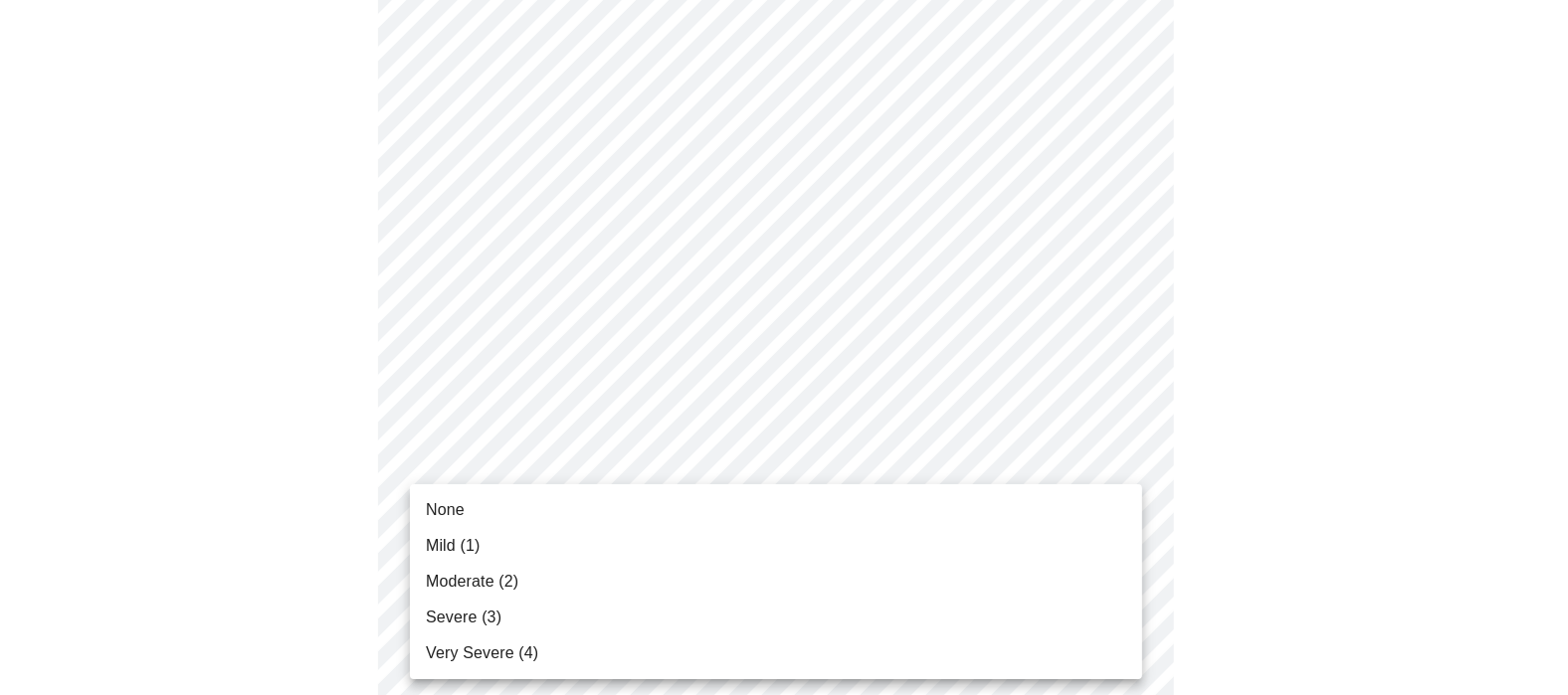 click on "Moderate (2)" at bounding box center (776, 582) 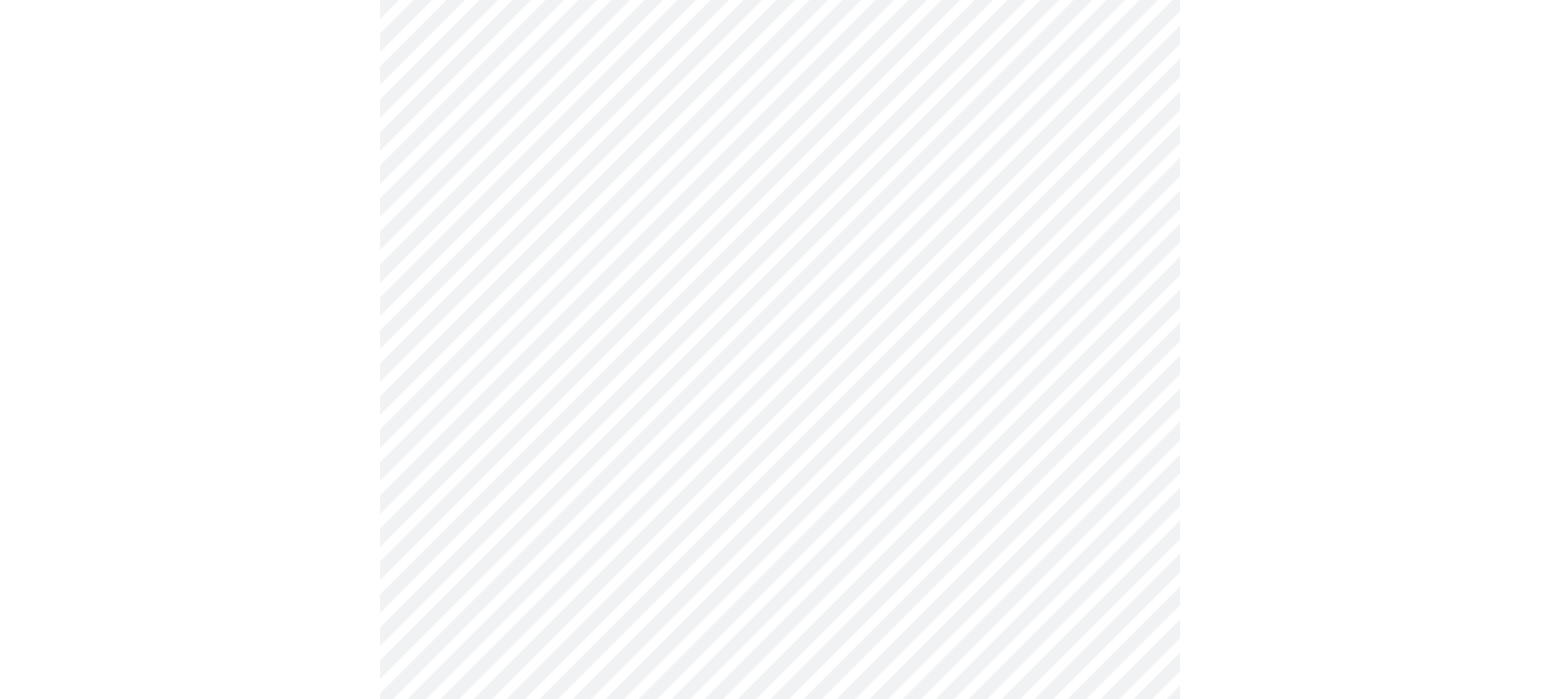 scroll, scrollTop: 666, scrollLeft: 0, axis: vertical 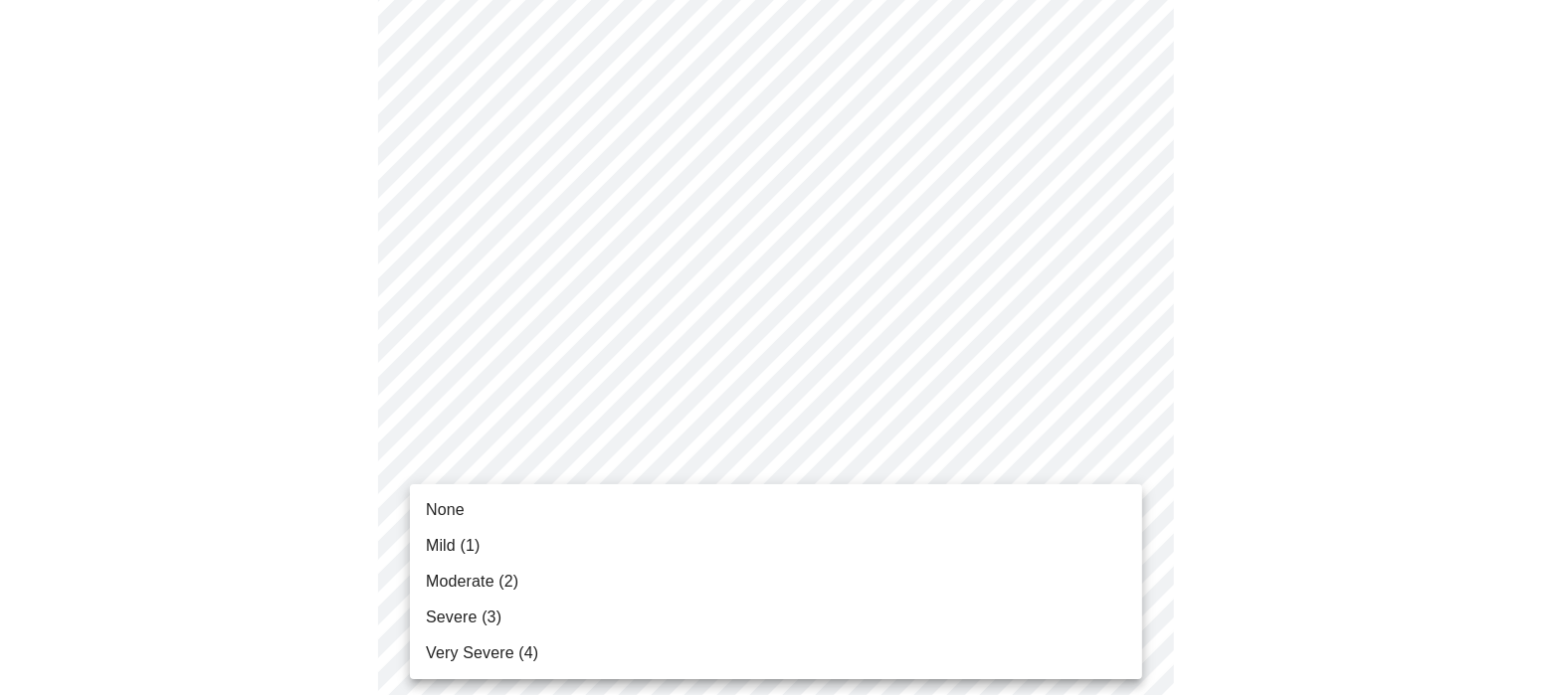 click on "MyMenopauseRx Appointments Messaging Labs Uploads Medications Community Refer a Friend Hi [FIRST]   Intake Questions for Wed, Aug 6th 2025 @ 8:00am-8:20am 3  /  13 Settings Billing Invoices Log out None Mild (1) Moderate (2) Severe (3) Very Severe (4)" at bounding box center [784, 598] 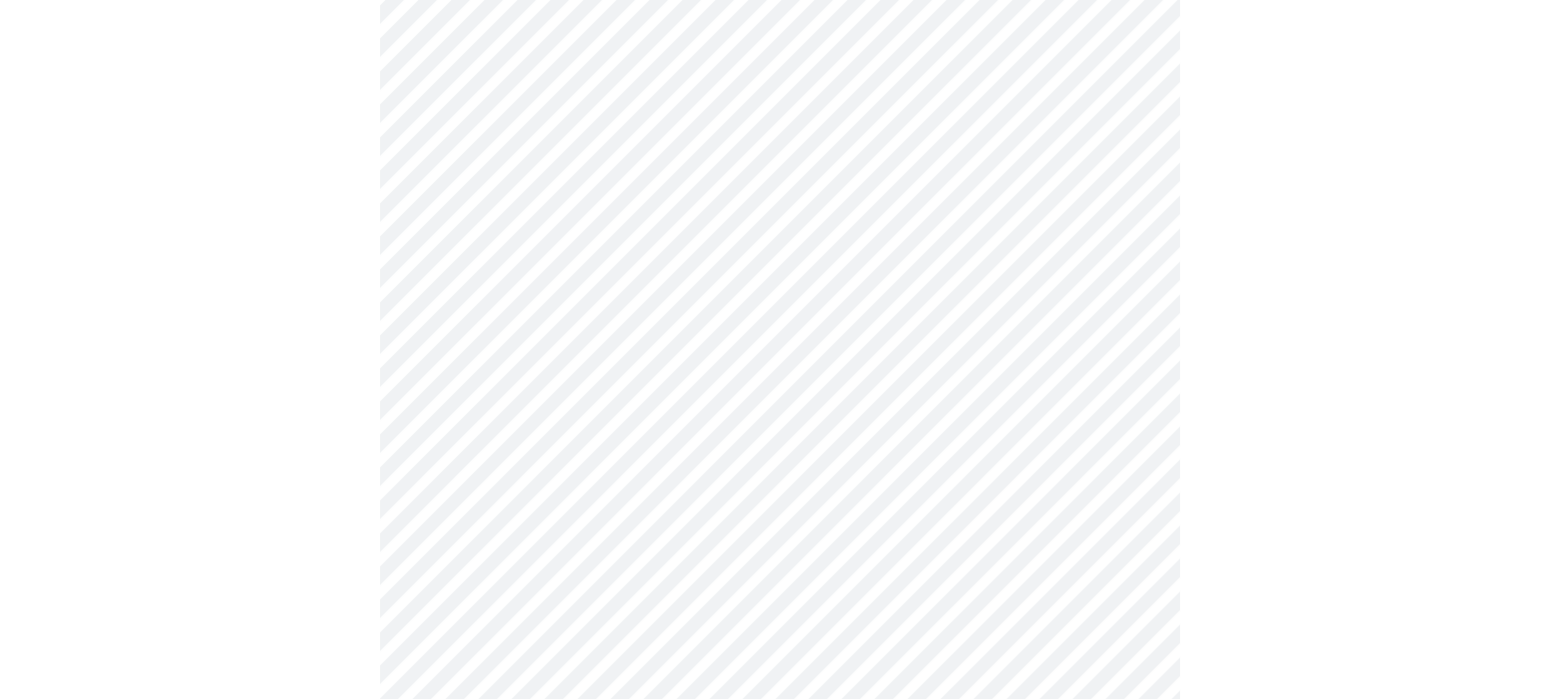 scroll, scrollTop: 888, scrollLeft: 0, axis: vertical 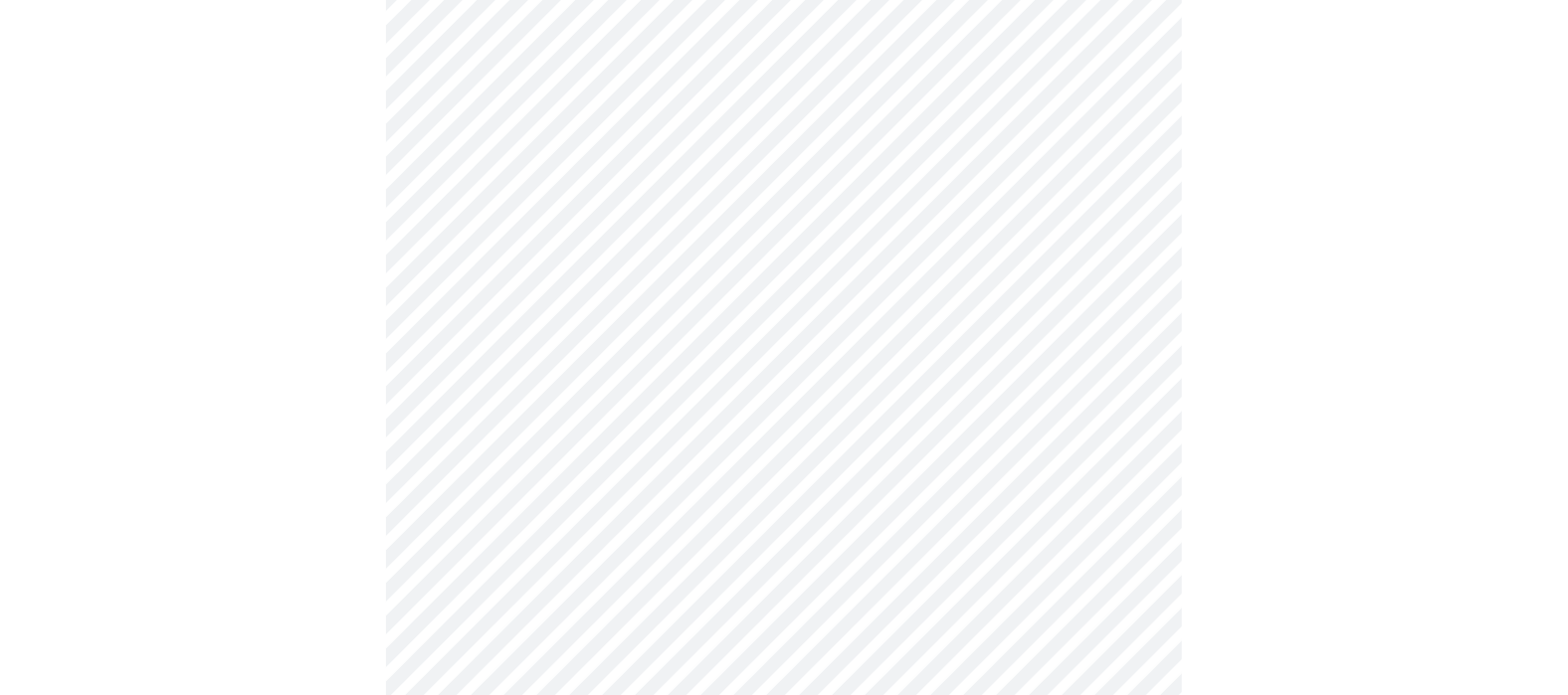 click on "MyMenopauseRx Appointments Messaging Labs Uploads Medications Community Refer a Friend Hi [FIRST]   Intake Questions for Wed, Aug 6th 2025 @ 8:00am-8:20am 3  /  13 Settings Billing Invoices Log out" at bounding box center [784, 363] 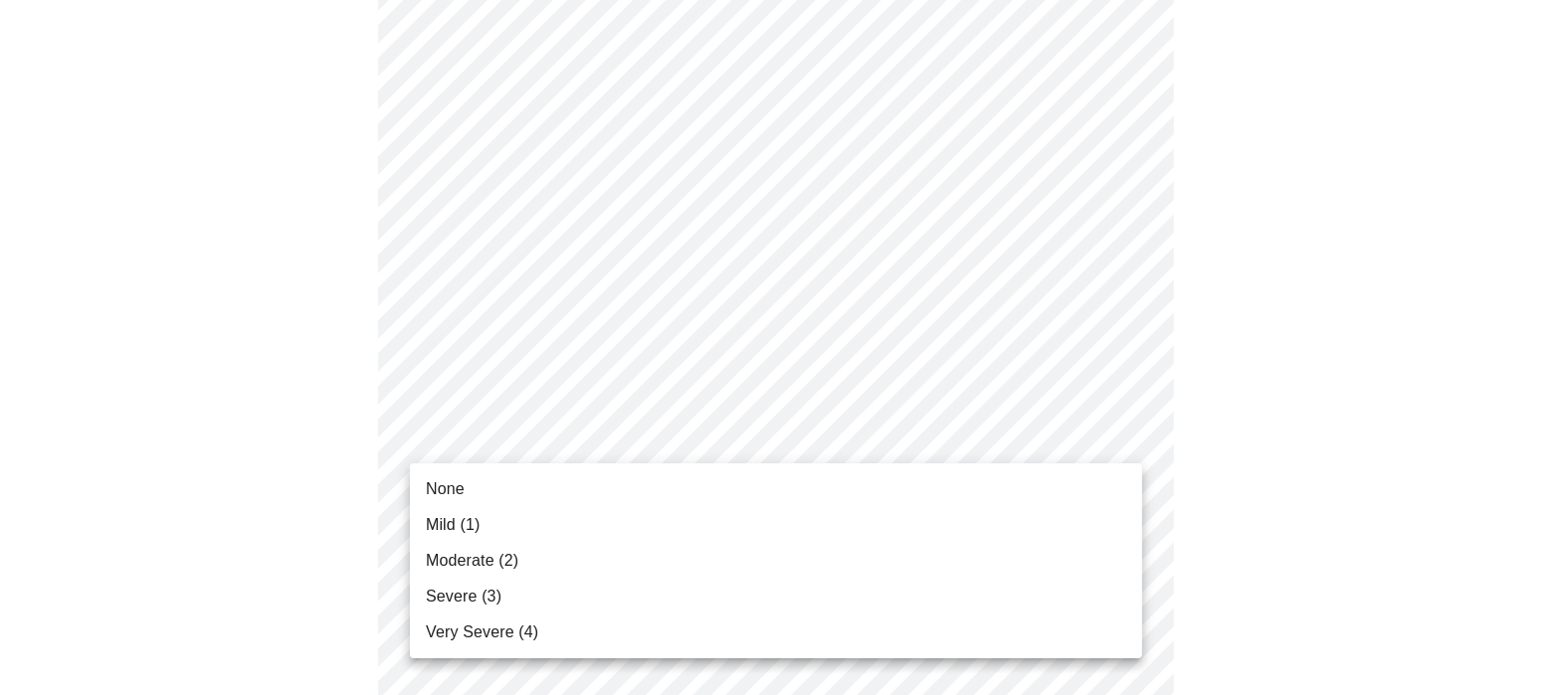 click on "Mild (1)" at bounding box center (776, 525) 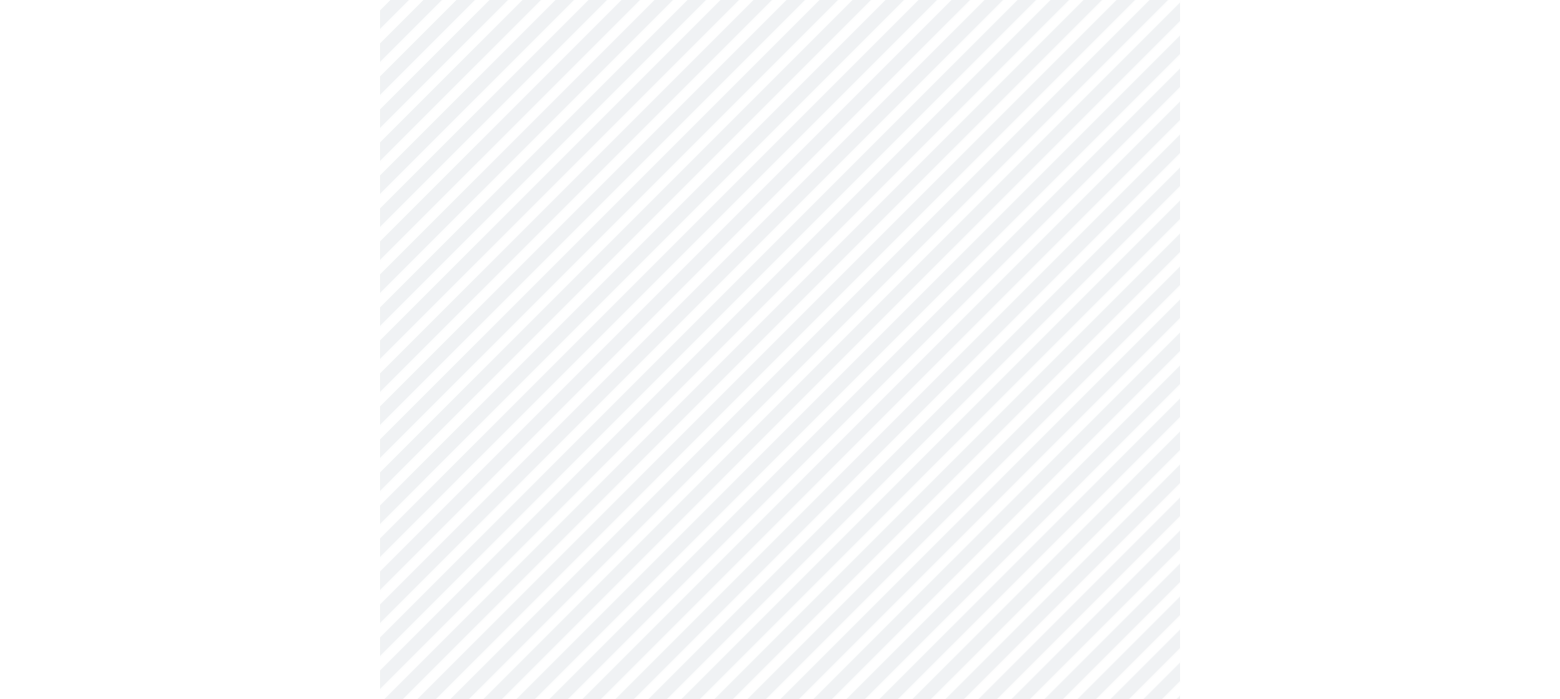 scroll, scrollTop: 1000, scrollLeft: 0, axis: vertical 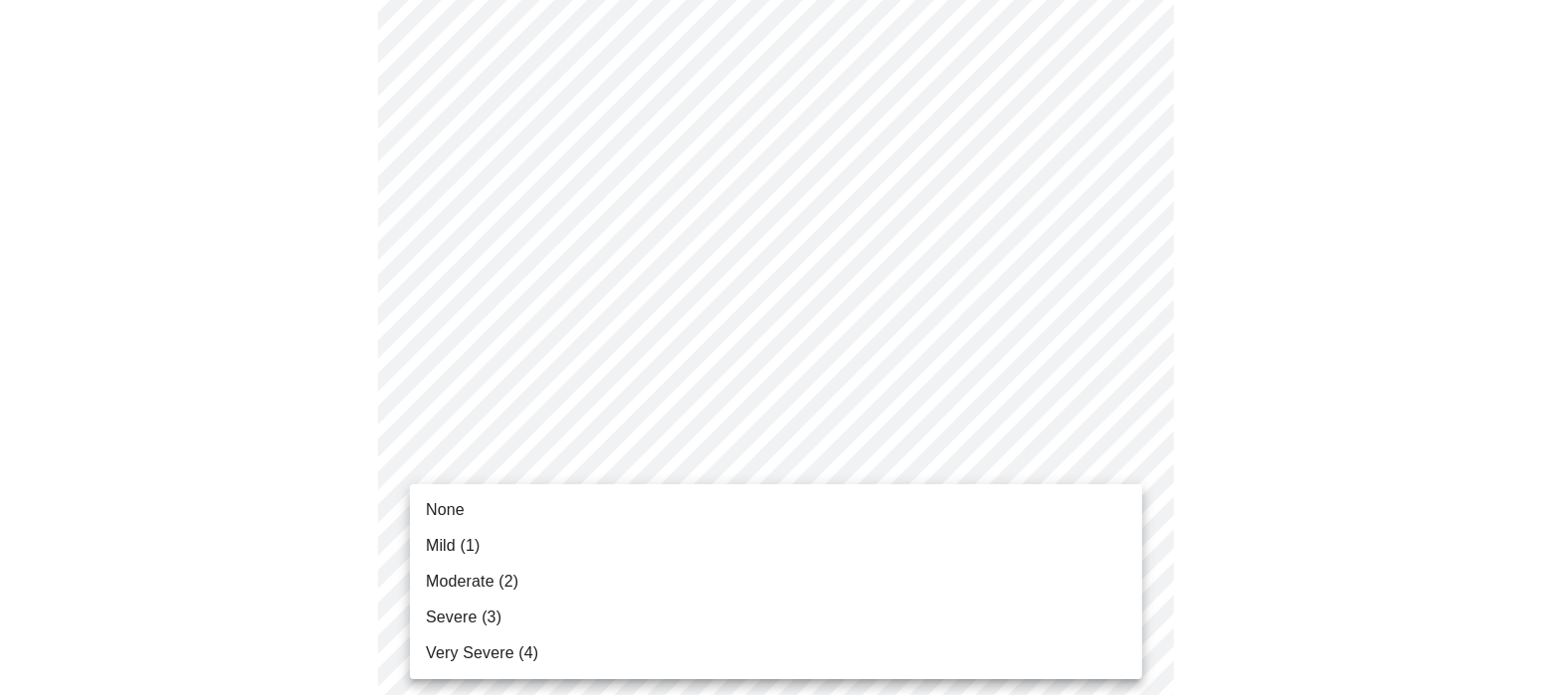 click on "MyMenopauseRx Appointments Messaging Labs Uploads Medications Community Refer a Friend Hi [FIRST]   Intake Questions for Wed, Aug 6th 2025 @ 8:00am-8:20am 3  /  13 Settings Billing Invoices Log out None Mild (1) Moderate (2) Severe (3) Very Severe (4)" at bounding box center [784, 238] 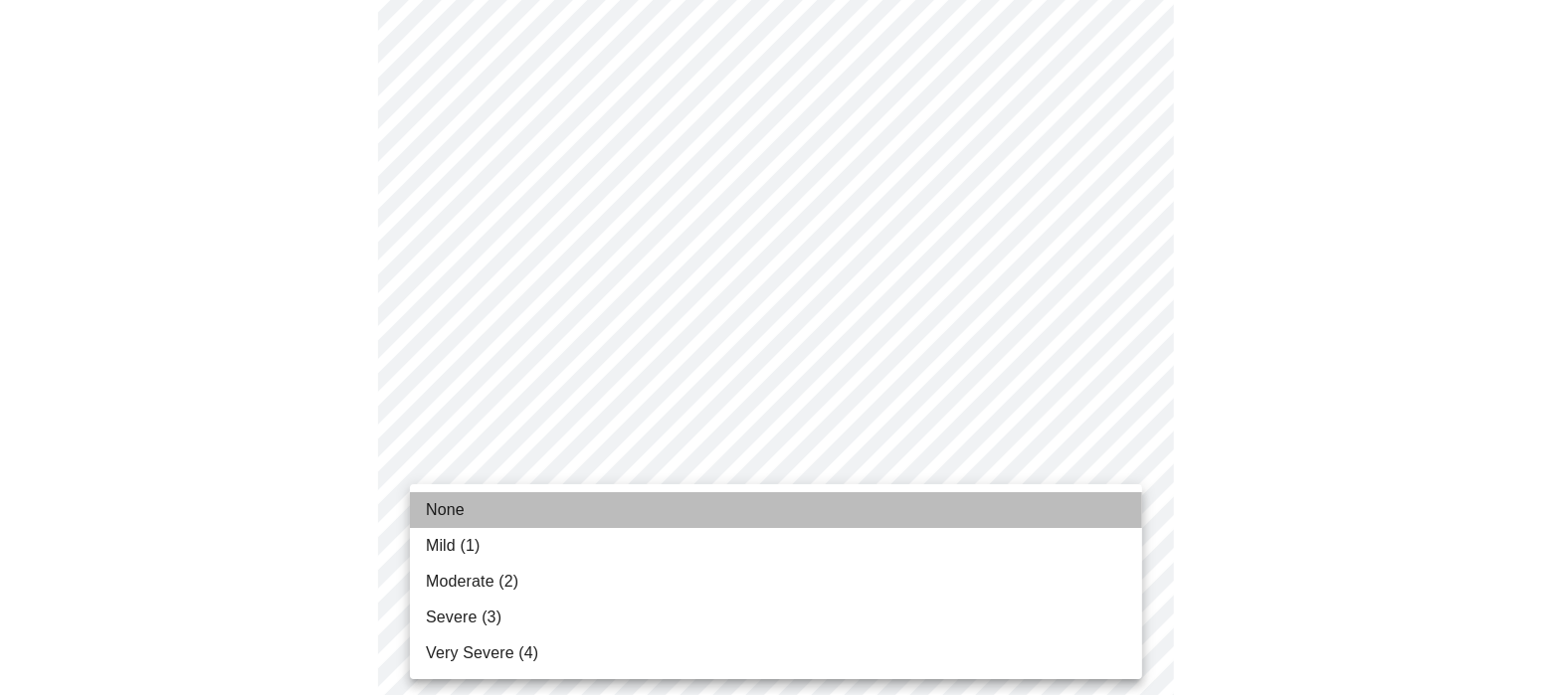 click on "None" at bounding box center [776, 510] 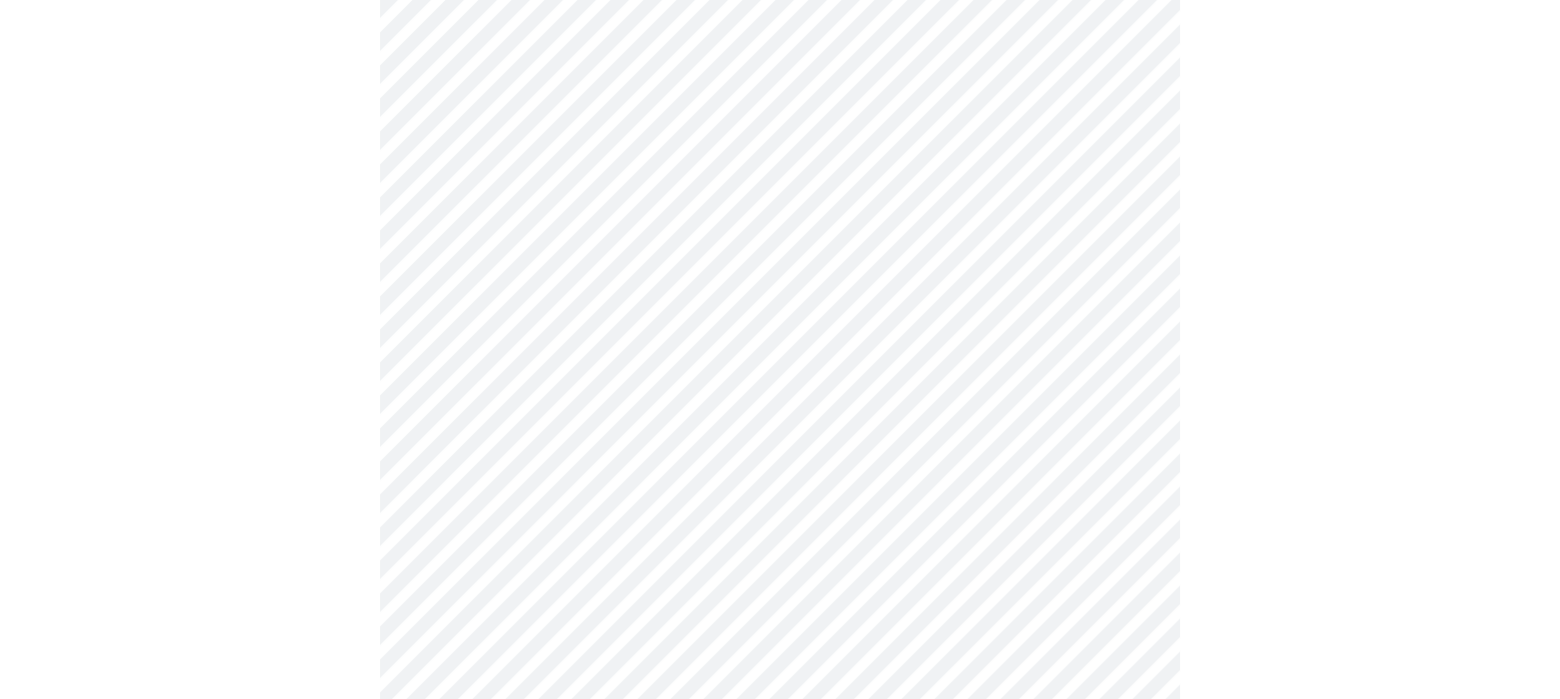 scroll, scrollTop: 1110, scrollLeft: 0, axis: vertical 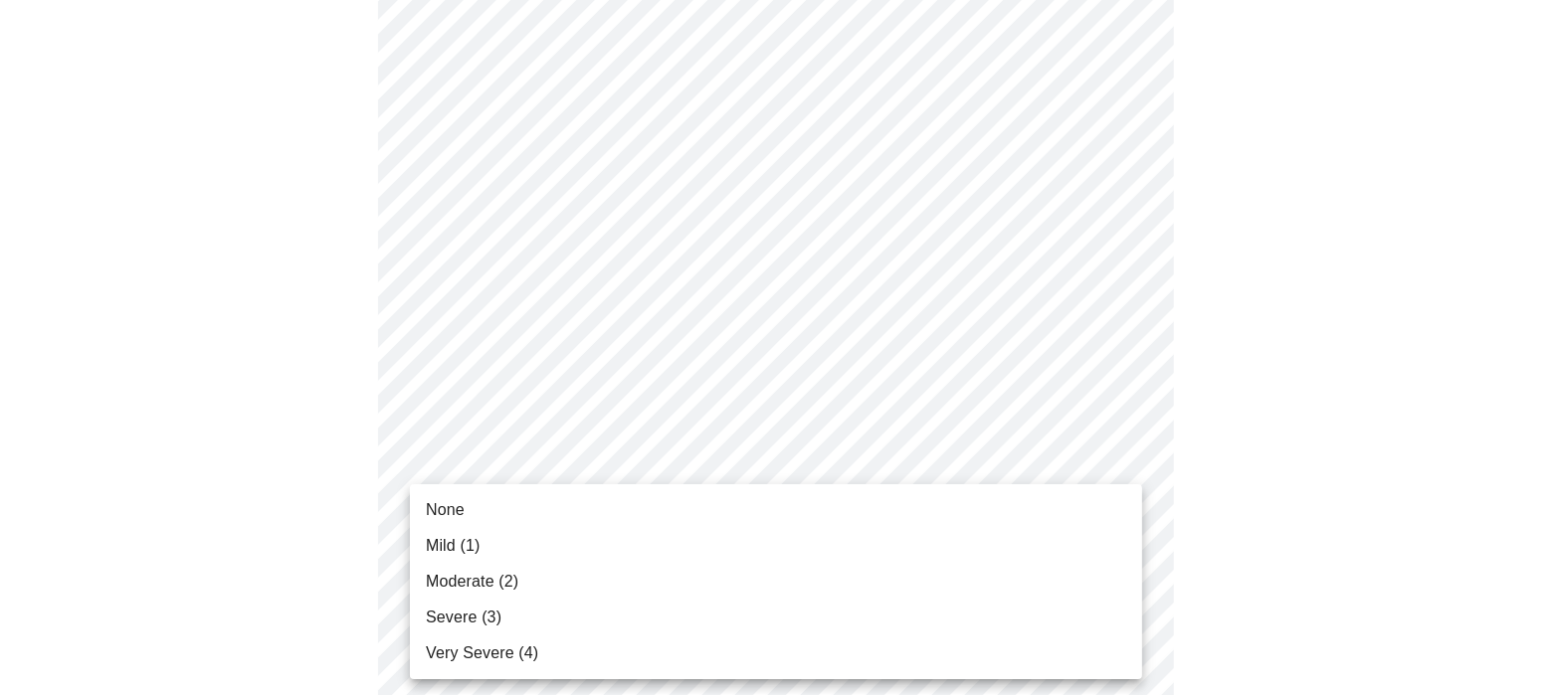 click on "MyMenopauseRx Appointments Messaging Labs Uploads Medications Community Refer a Friend Hi [FIRST]   Intake Questions for Wed, Aug 6th 2025 @ 8:00am-8:20am 3  /  13 Settings Billing Invoices Log out None Mild (1) Moderate (2) Severe (3) Very Severe (4)" at bounding box center [784, 114] 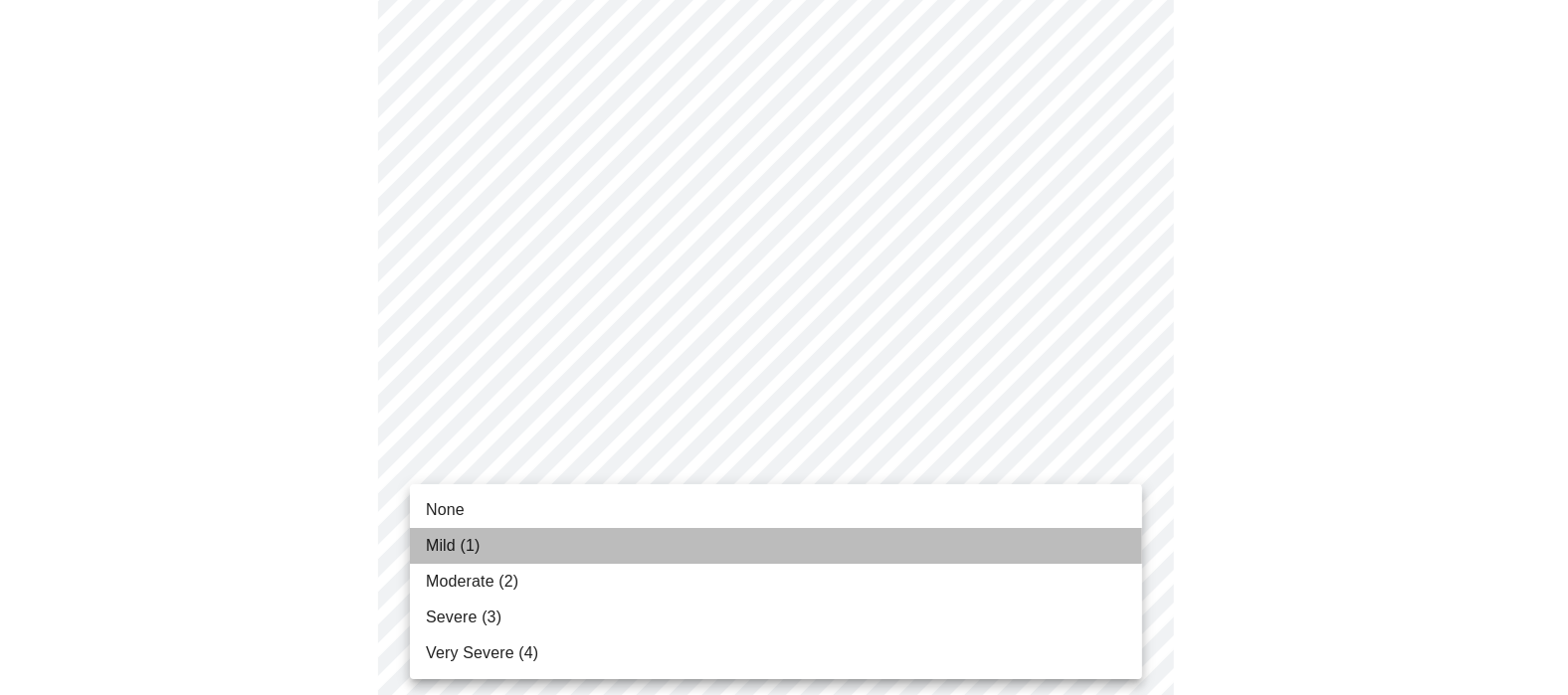 click on "Mild (1)" at bounding box center (776, 546) 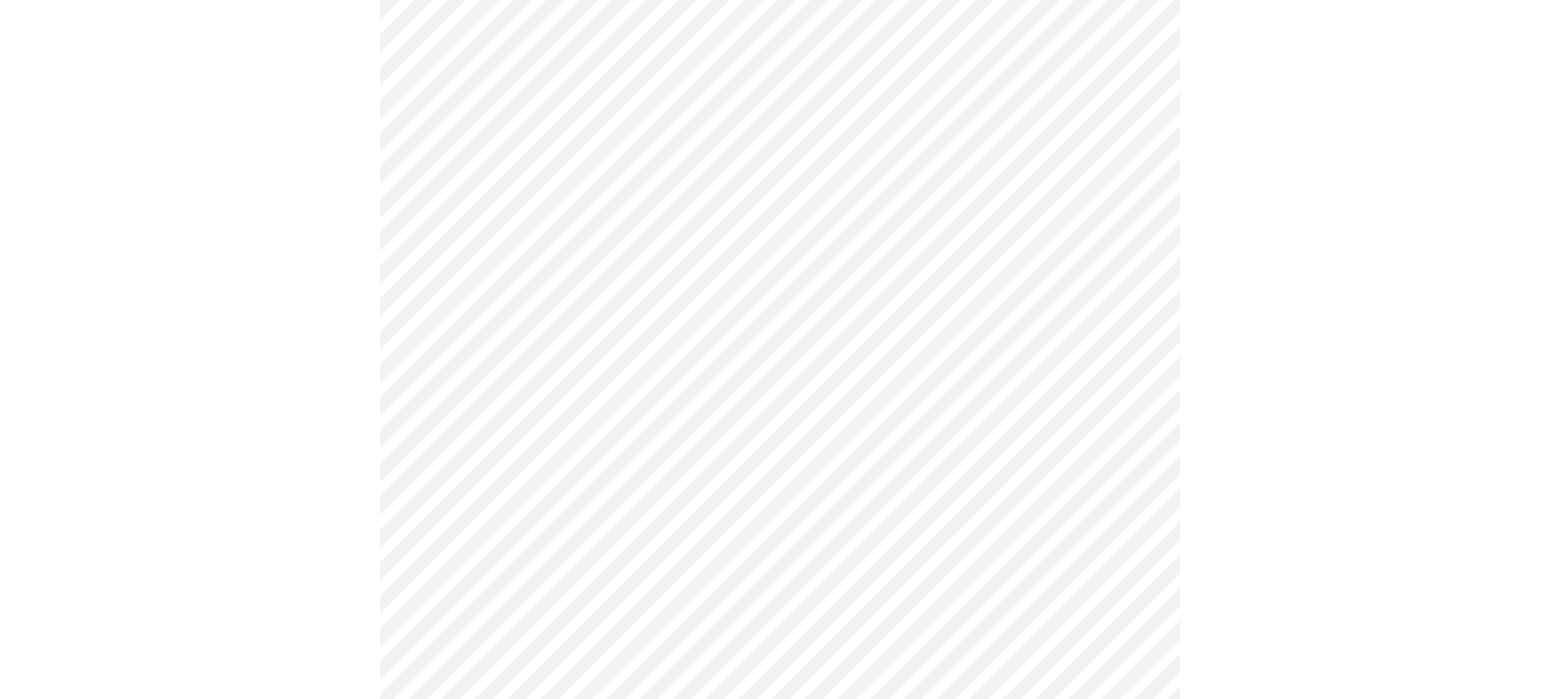 scroll, scrollTop: 1222, scrollLeft: 0, axis: vertical 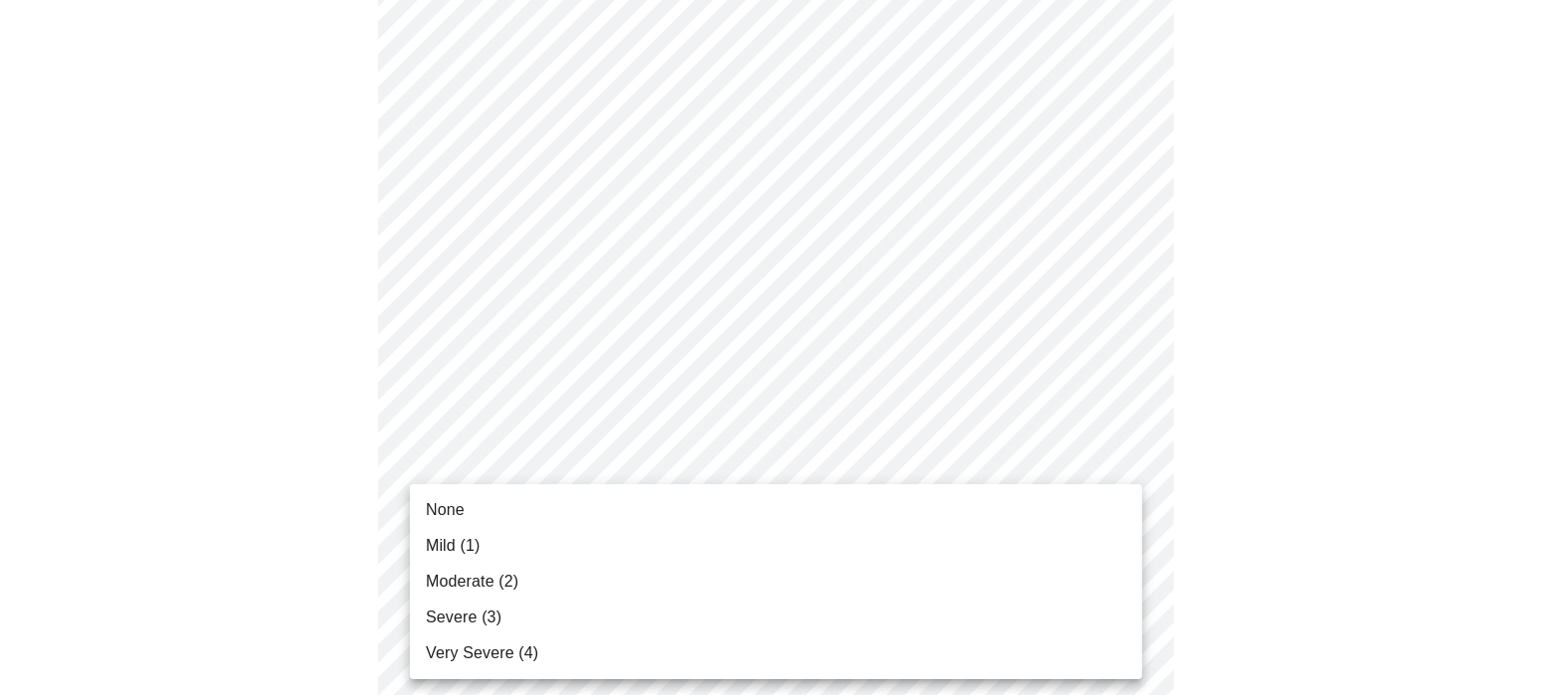 click on "MyMenopauseRx Appointments Messaging Labs Uploads Medications Community Refer a Friend Hi [FIRST]   Intake Questions for Wed, Aug 6th 2025 @ 8:00am-8:20am 3  /  13 Settings Billing Invoices Log out None Mild (1) Moderate (2) Severe (3) Very Severe (4)" at bounding box center [784, -11] 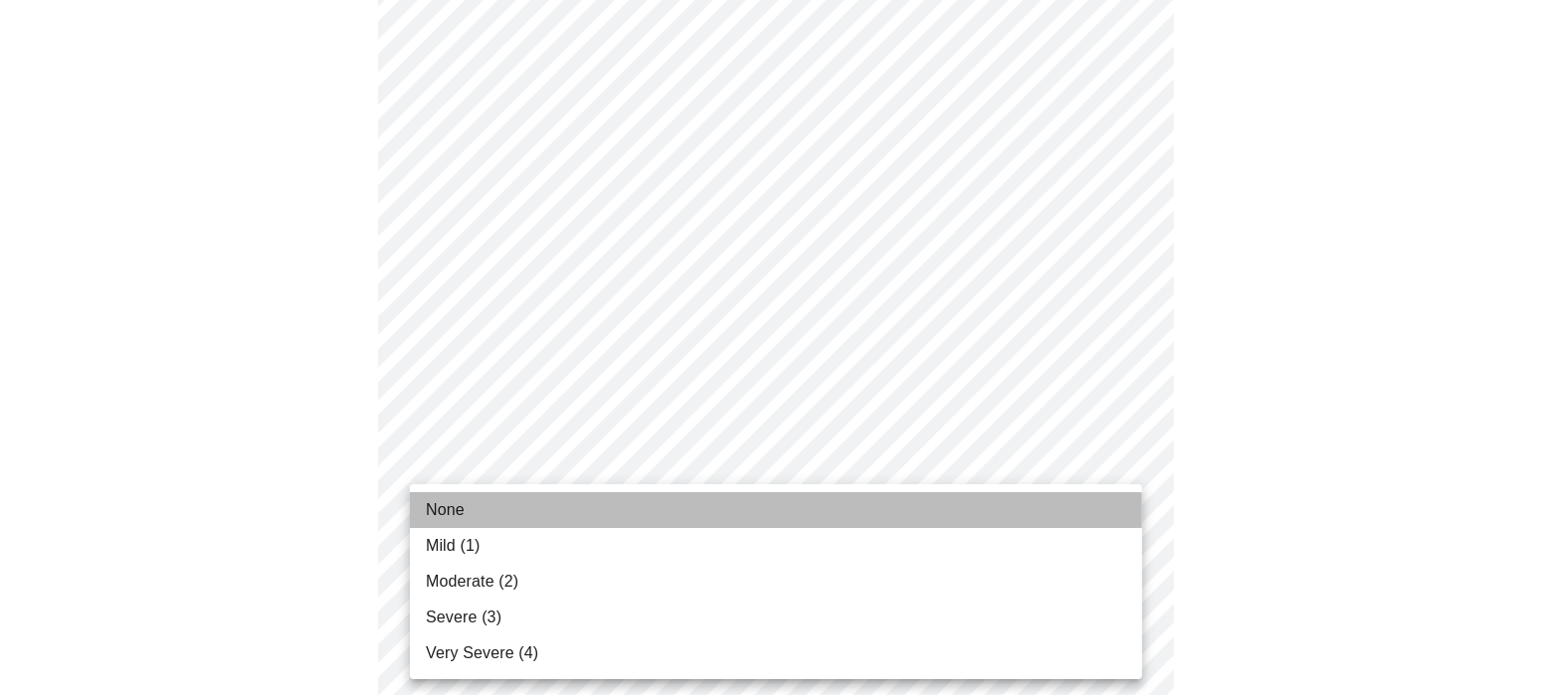 click on "None" at bounding box center (776, 510) 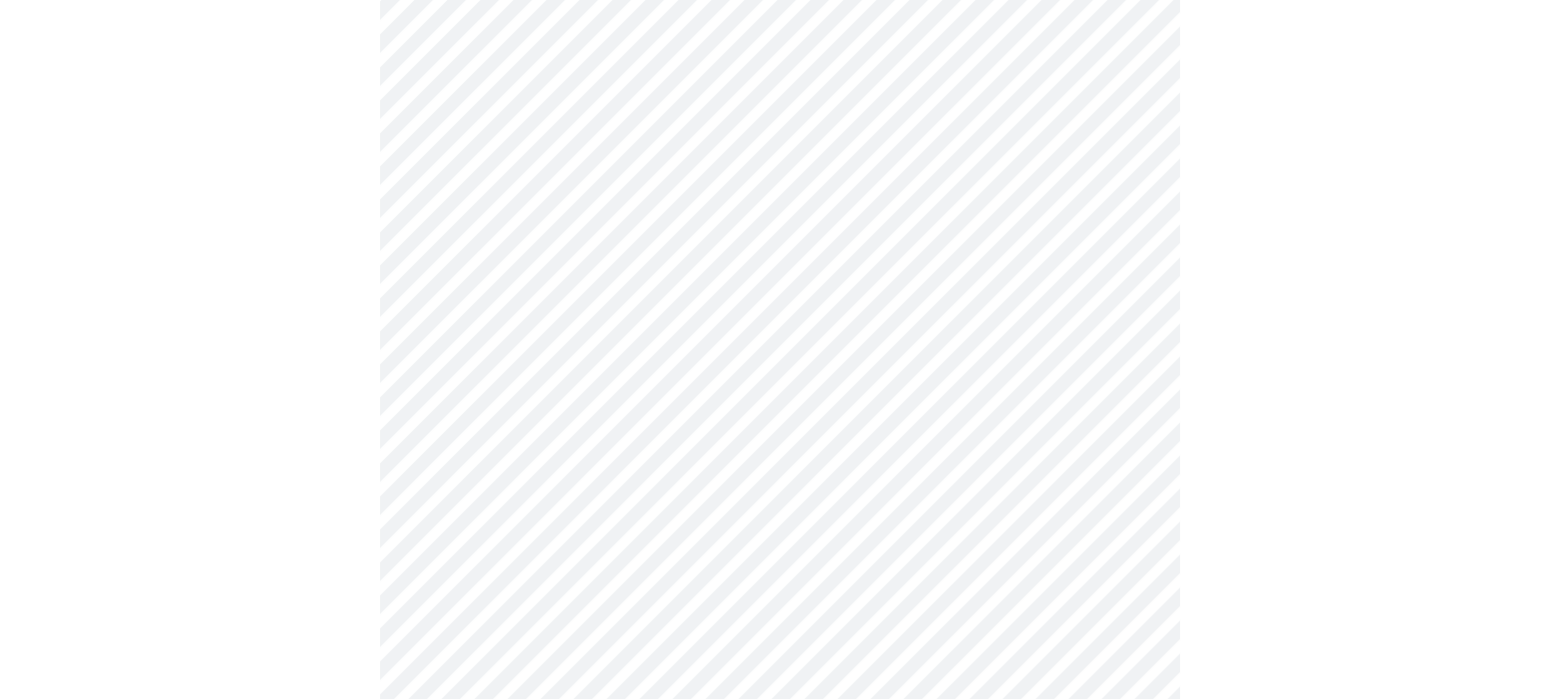 scroll, scrollTop: 1444, scrollLeft: 0, axis: vertical 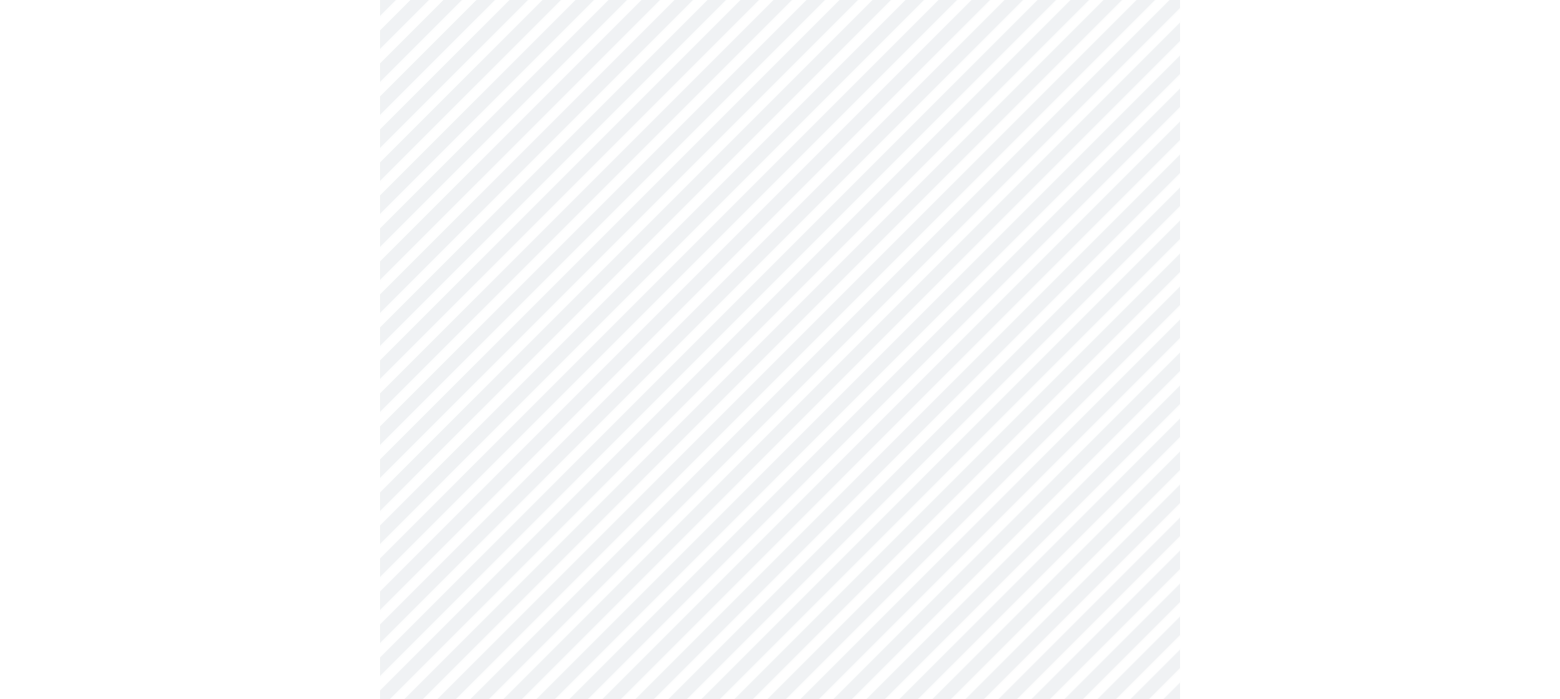click on "MyMenopauseRx Appointments Messaging Labs Uploads Medications Community Refer a Friend Hi [FIRST]   Intake Questions for Wed, Aug 6th 2025 @ 8:00am-8:20am 3  /  13 Settings Billing Invoices Log out" at bounding box center [780, -247] 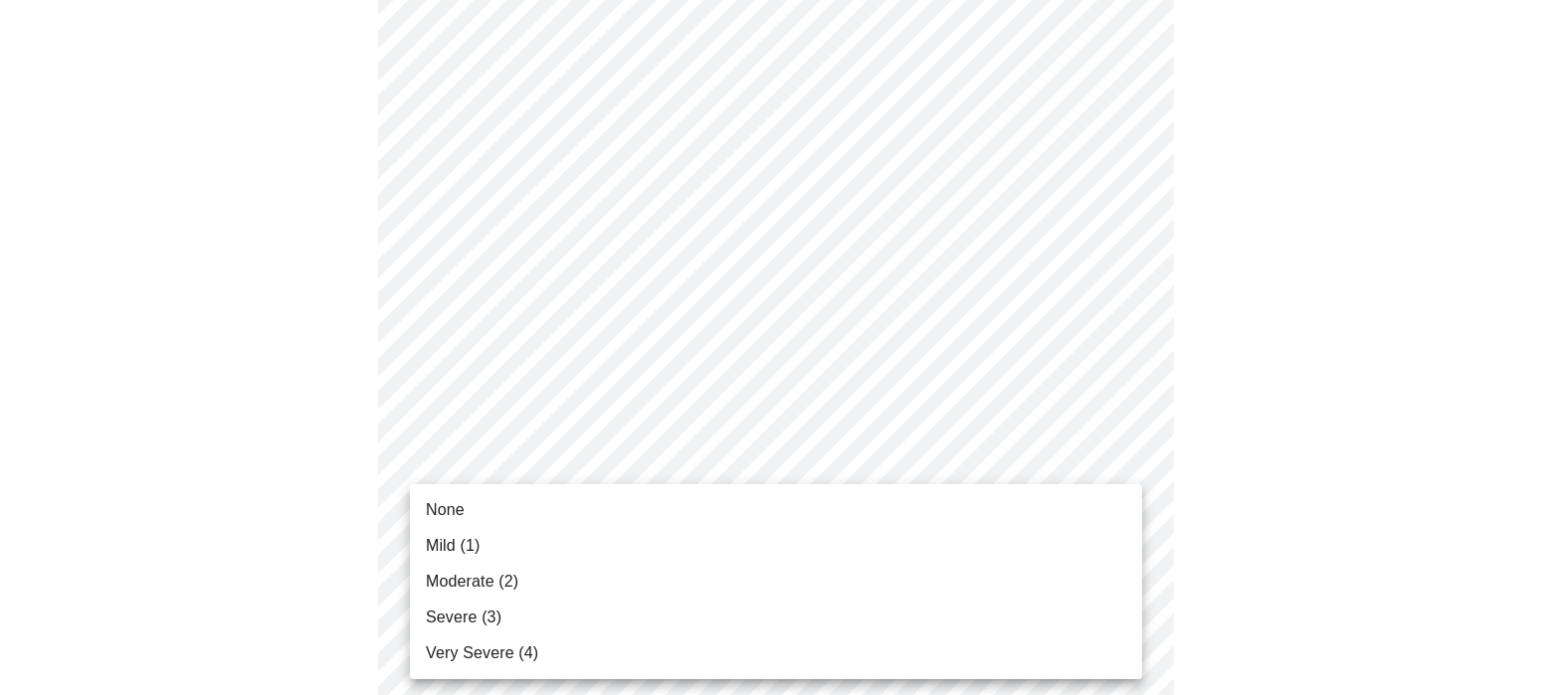 click on "Mild (1)" at bounding box center (776, 546) 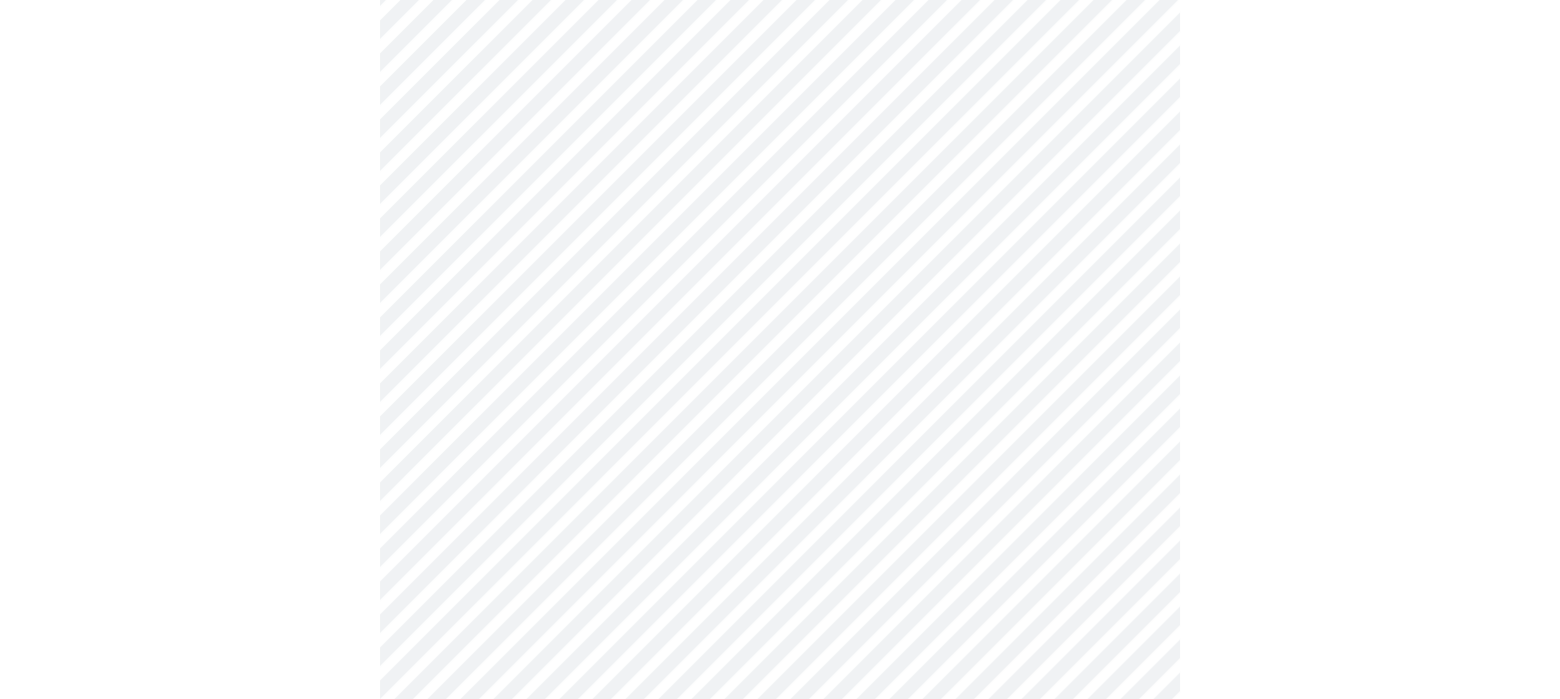 scroll, scrollTop: 777, scrollLeft: 0, axis: vertical 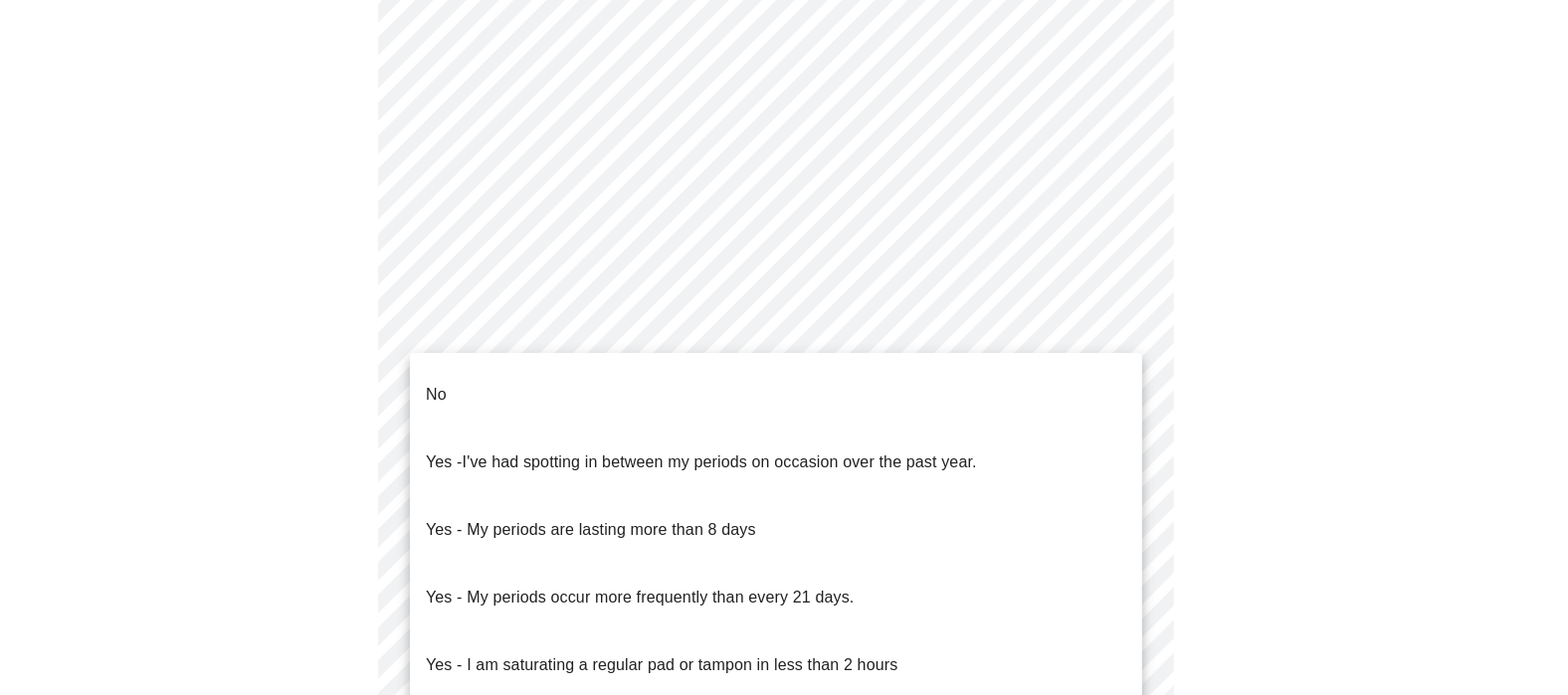 click on "MyMenopauseRx Appointments Messaging Labs Uploads Medications Community Refer a Friend Hi [FIRST]   Intake Questions for Wed, Aug 6th 2025 @ 8:00am-8:20am 4  /  13 Settings Billing Invoices Log out No
Yes -  I've had spotting in between my periods on occasion over the past year.
Yes - My periods are lasting more than 8 days
Yes - My periods occur more frequently than every 21 days.
Yes - I am saturating a regular pad or tampon in less than 2 hours
Yes - I had bleeding or spotting (even a tinge) after going 12 months without a period" at bounding box center [784, 175] 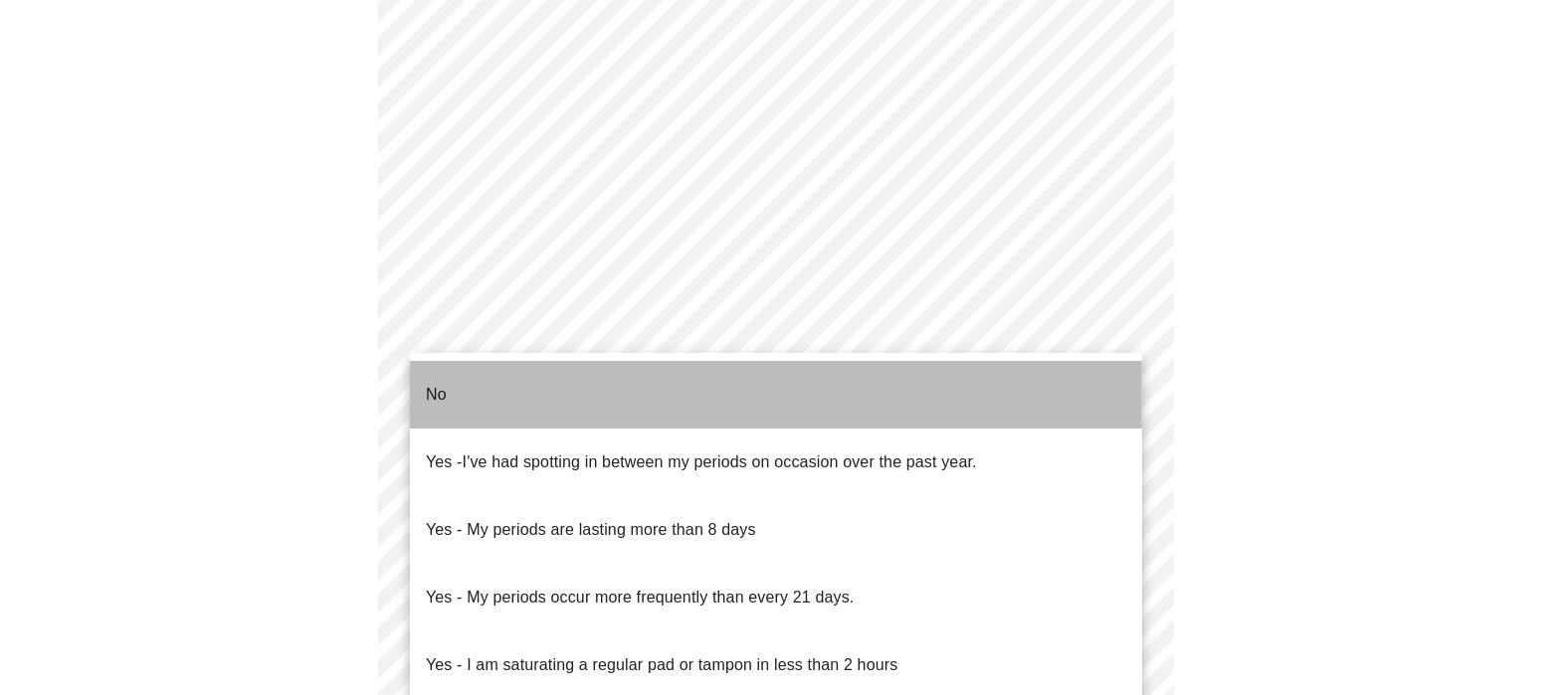 click on "No" at bounding box center (776, 395) 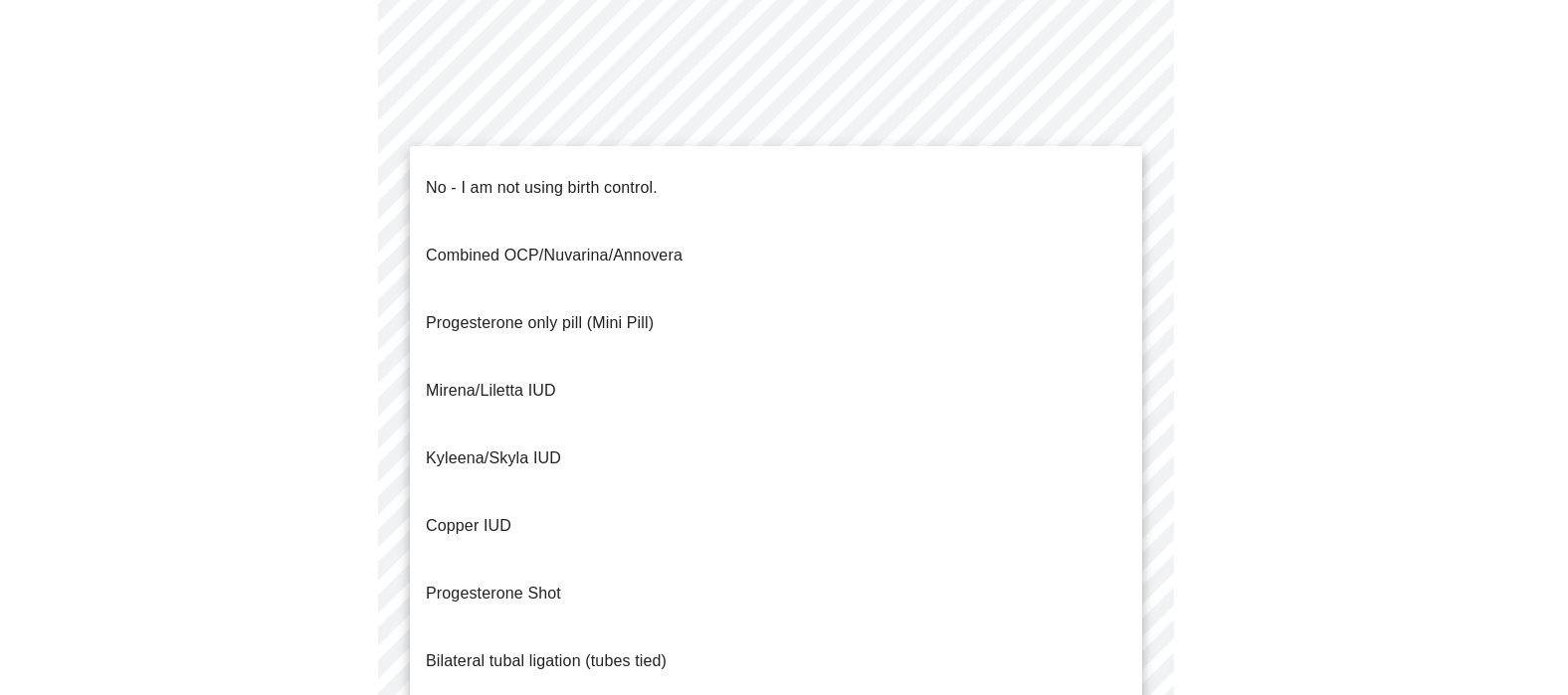 click on "MyMenopauseRx Appointments Messaging Labs Uploads Medications Community Refer a Friend Hi [FIRST]   Intake Questions for Wed, Aug 6th 2025 @ 8:00am-8:20am 4  /  13 Settings Billing Invoices Log out No - I am not using birth control.
Combined OCP/Nuvarina/Annovera
Progesterone only pill (Mini Pill)
Mirena/Liletta IUD
Kyleena/Skyla IUD
Copper IUD
Progesterone Shot
Bilateral tubal ligation (tubes tied)
Parnter had vasectomy
Barrier method (condoms)" at bounding box center (784, 169) 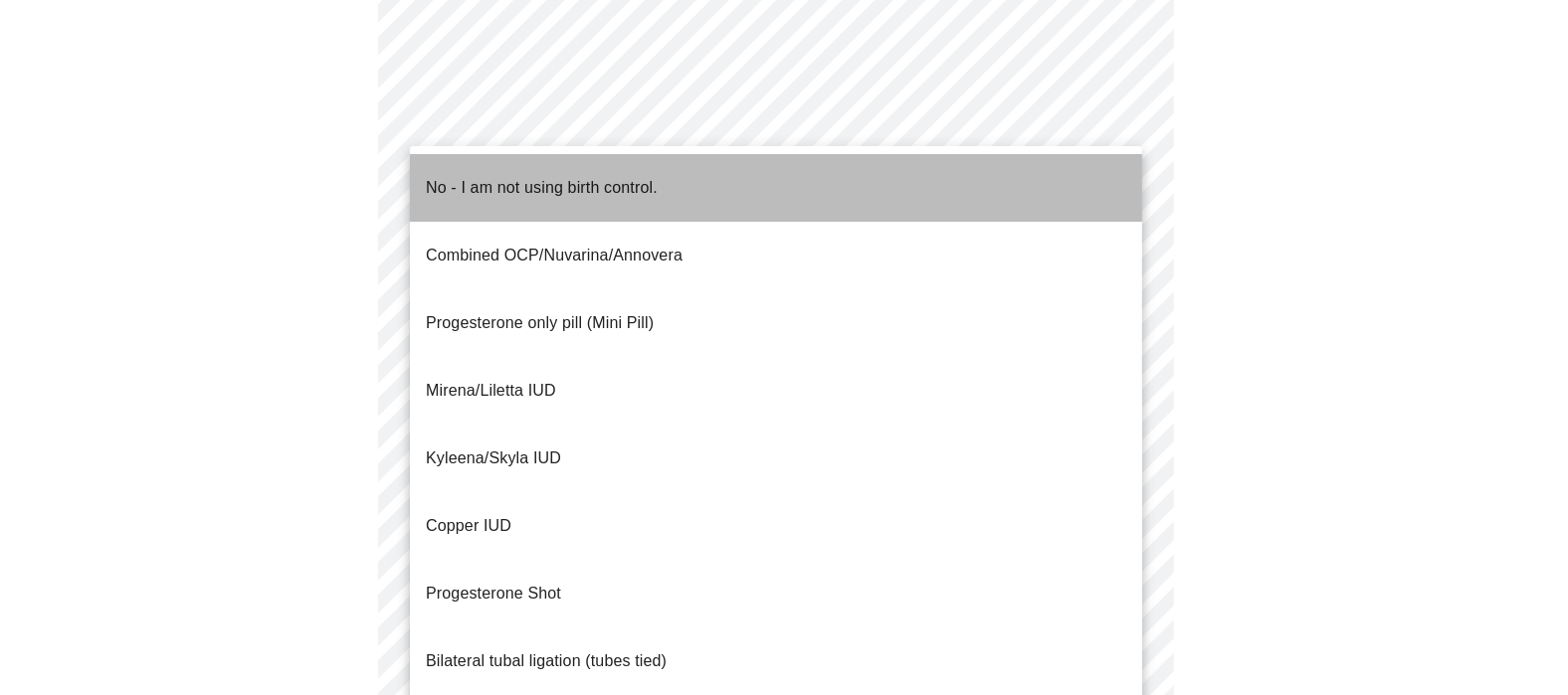 click on "No - I am not using birth control." at bounding box center [776, 188] 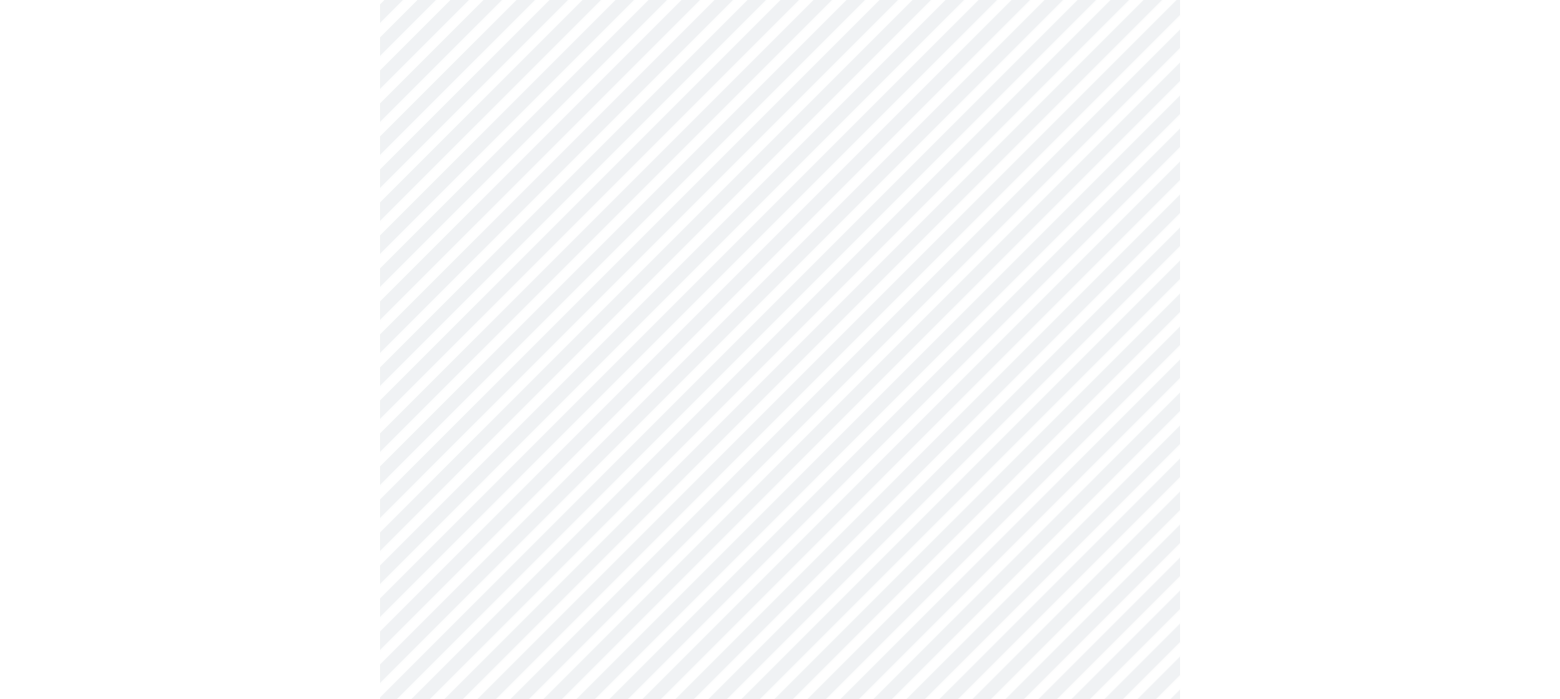 scroll, scrollTop: 1000, scrollLeft: 0, axis: vertical 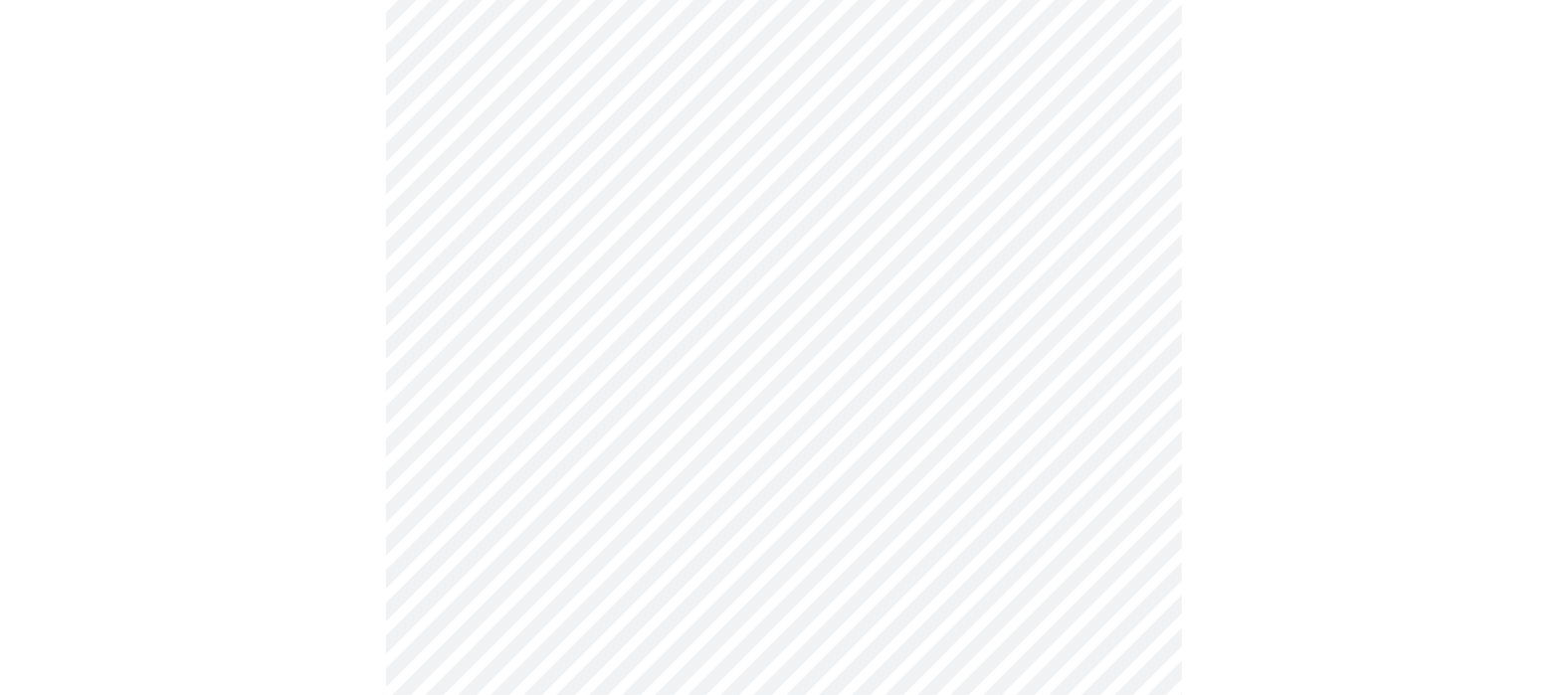 click on "MyMenopauseRx Appointments Messaging Labs Uploads Medications Community Refer a Friend Hi [FIRST]   Intake Questions for Wed, Aug 6th 2025 @ 8:00am-8:20am 4  /  13 Settings Billing Invoices Log out" at bounding box center (784, -59) 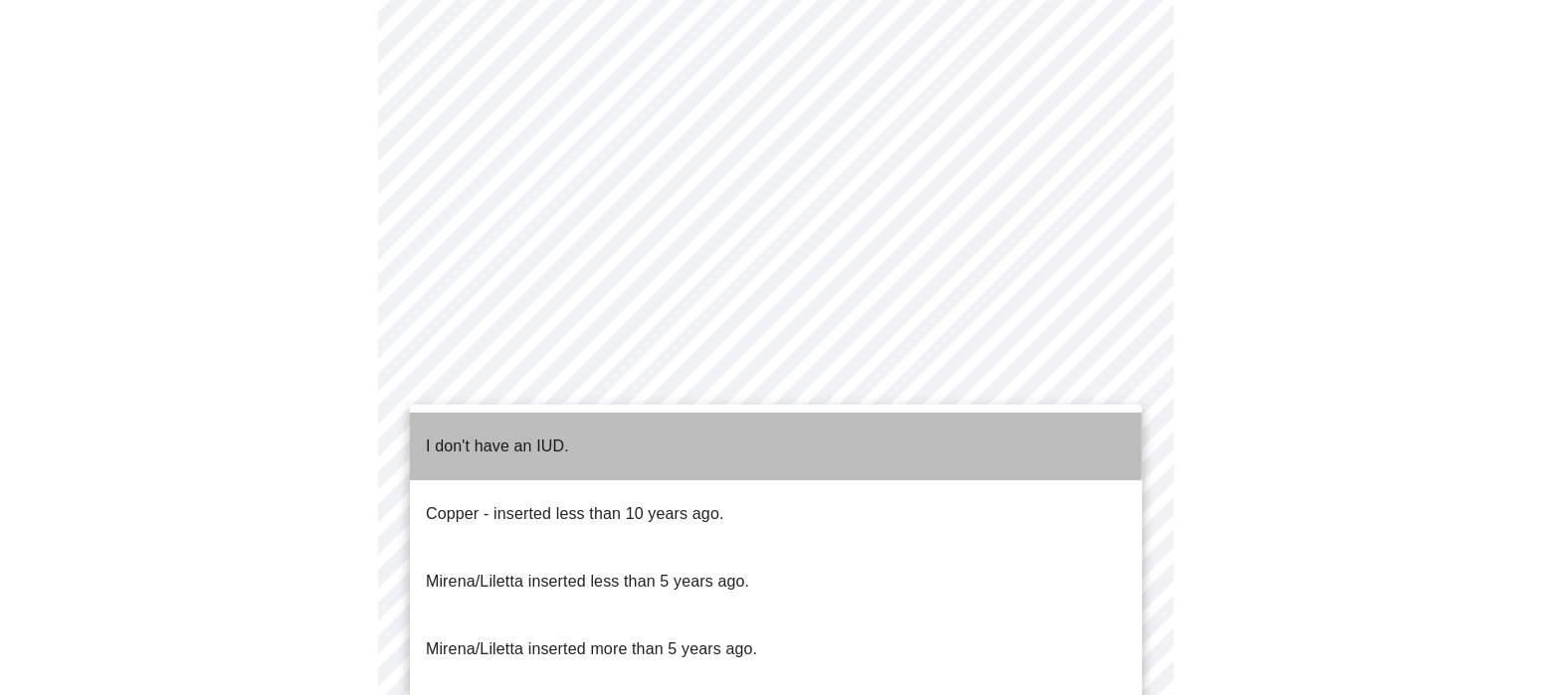 click on "I don't have an IUD." at bounding box center (776, 446) 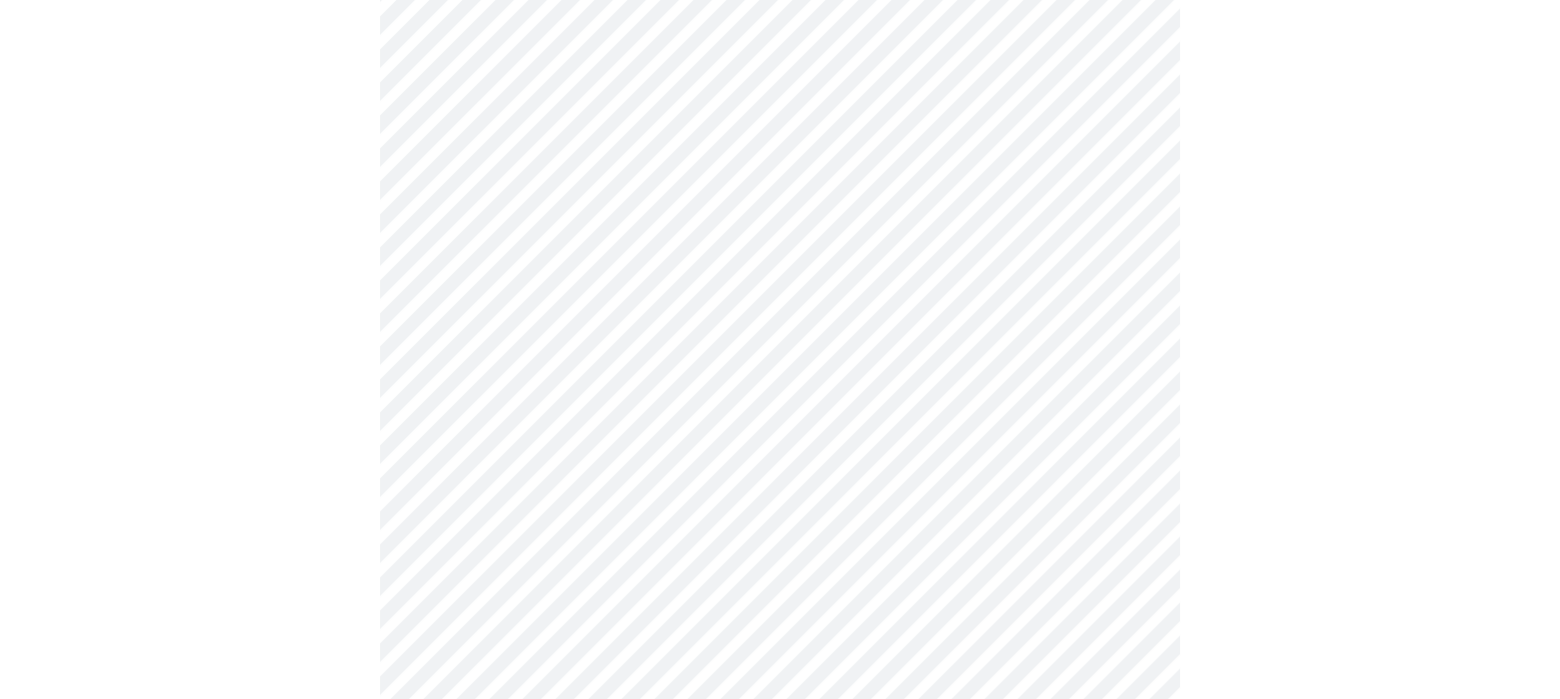 scroll, scrollTop: 1110, scrollLeft: 0, axis: vertical 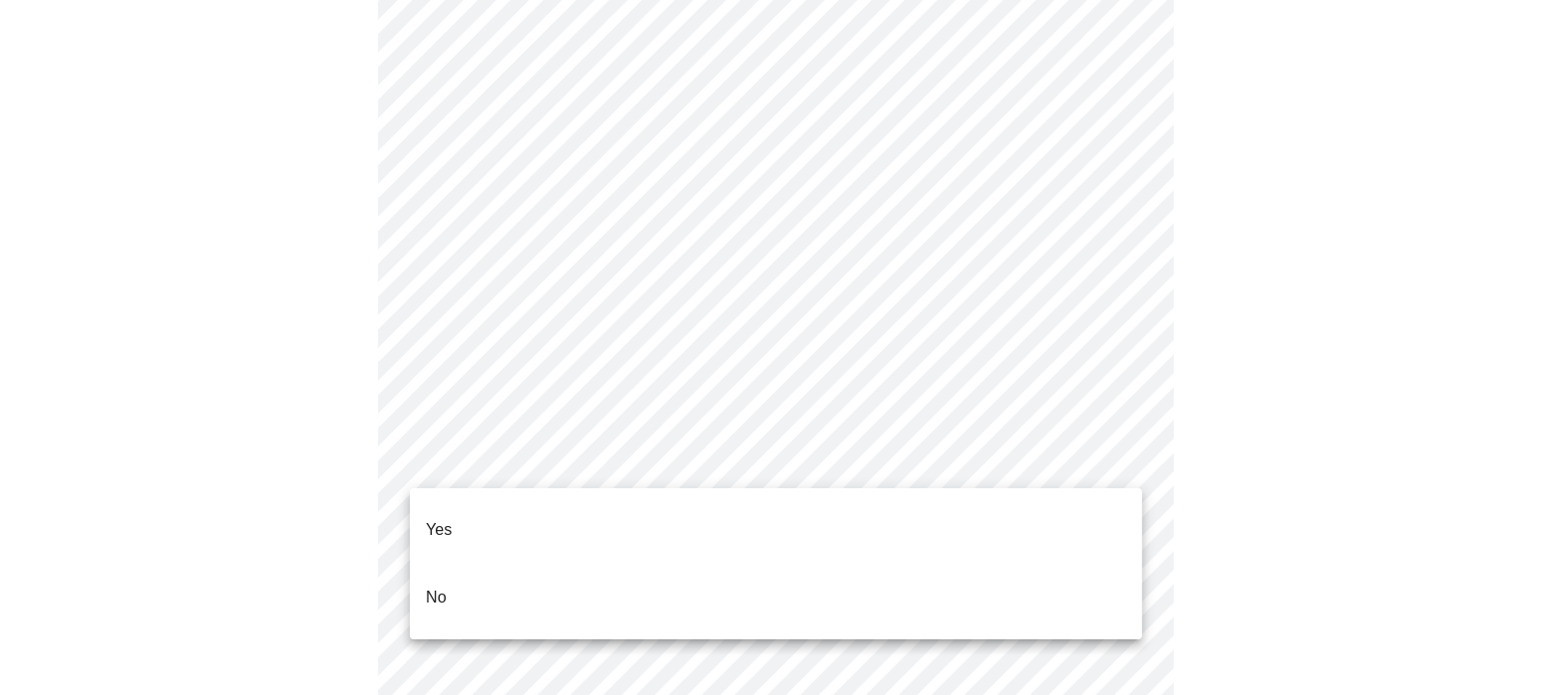 click on "MyMenopauseRx Appointments Messaging Labs Uploads Medications Community Refer a Friend Hi [FIRST]   Intake Questions for Wed, Aug 6th 2025 @ 8:00am-8:20am 4  /  13 Settings Billing Invoices Log out Yes
No" at bounding box center [784, -174] 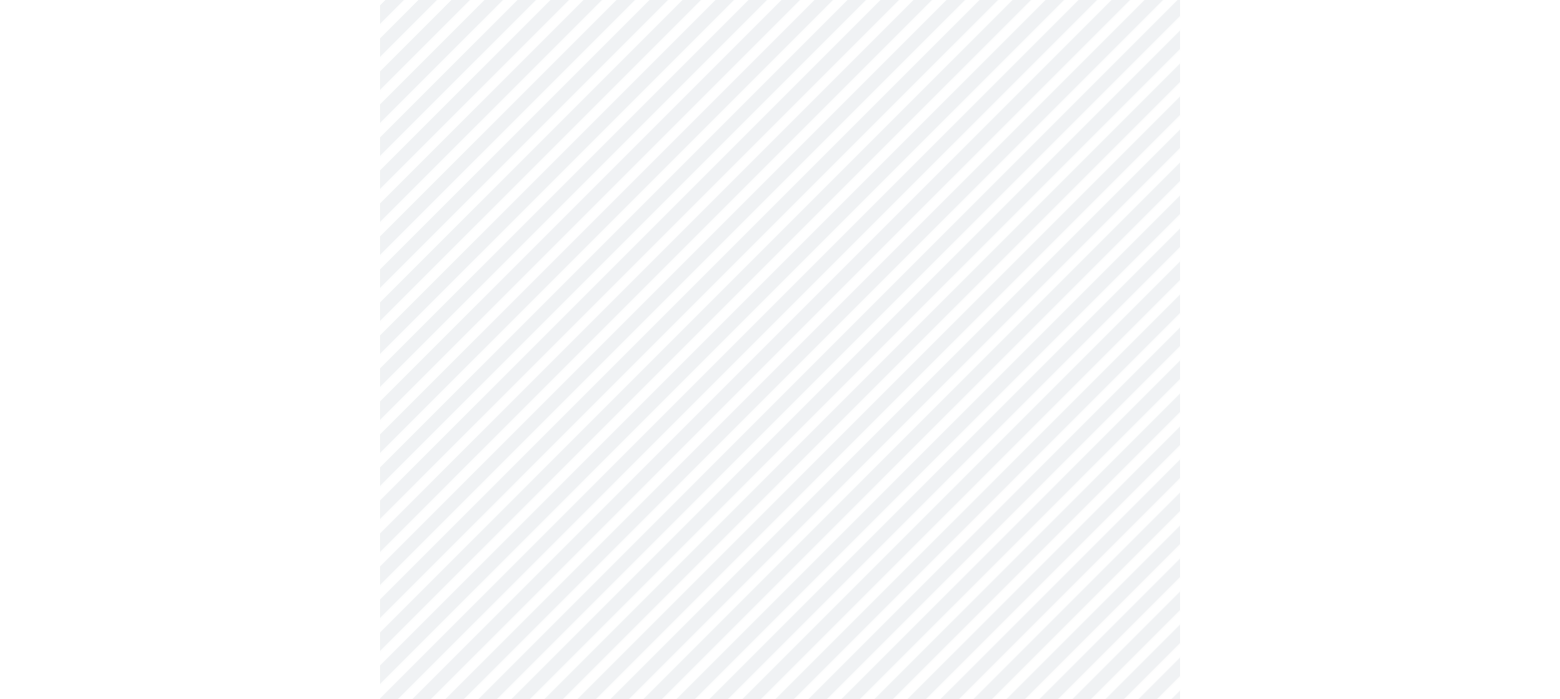 scroll, scrollTop: 5333, scrollLeft: 0, axis: vertical 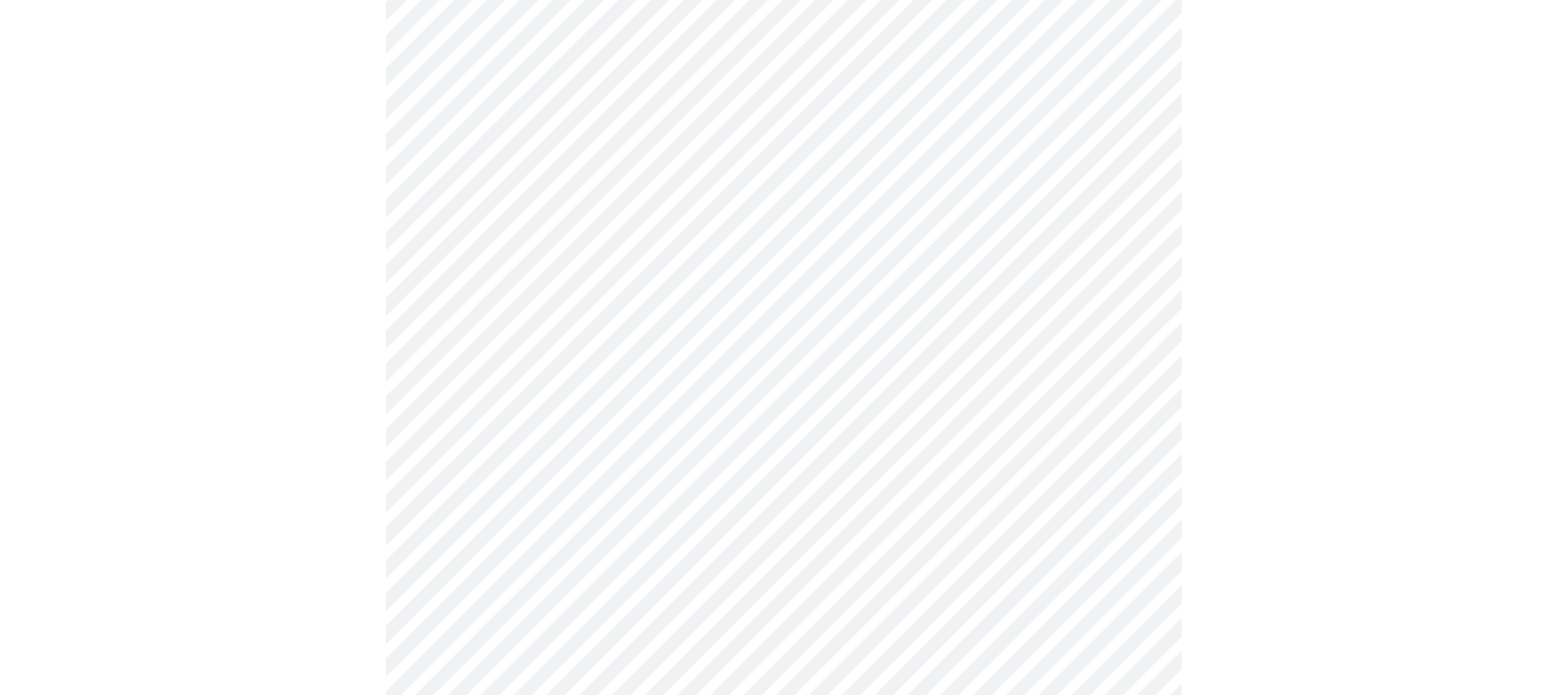 click on "MyMenopauseRx Appointments Messaging Labs Uploads Medications Community Refer a Friend Hi [FIRST]   Intake Questions for Wed, Aug 6th 2025 @ 8:00am-8:20am 7  /  13 Settings Billing Invoices Log out" at bounding box center [784, -2138] 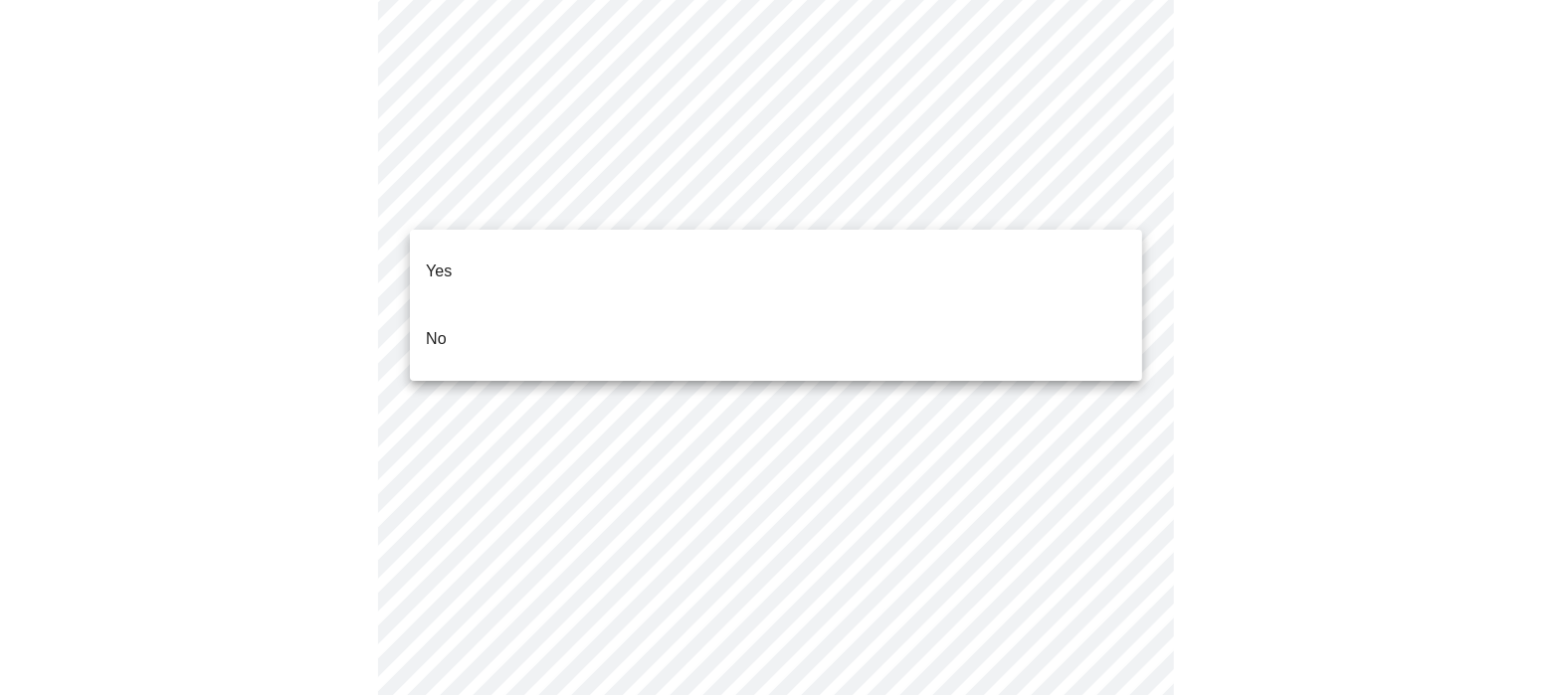 click on "Yes" at bounding box center (776, 271) 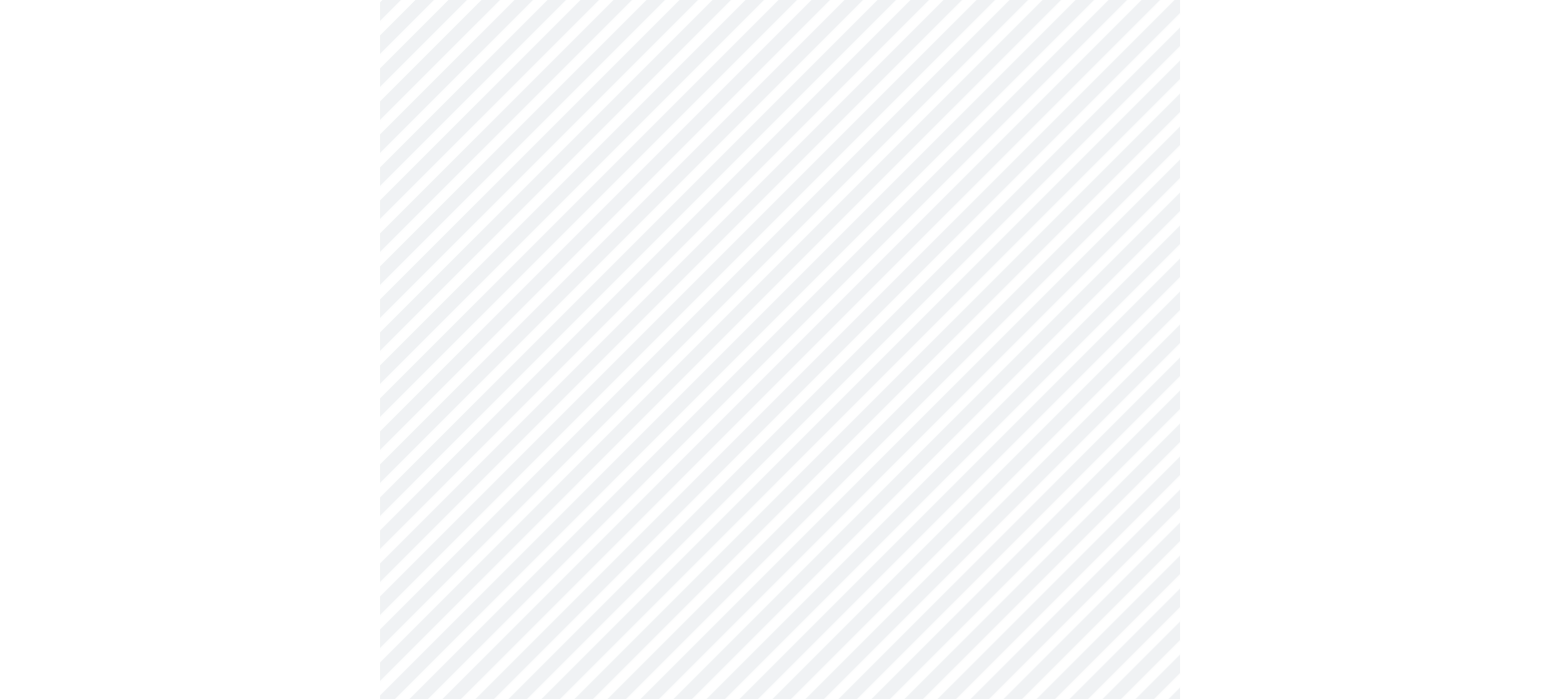 click at bounding box center (780, -2086) 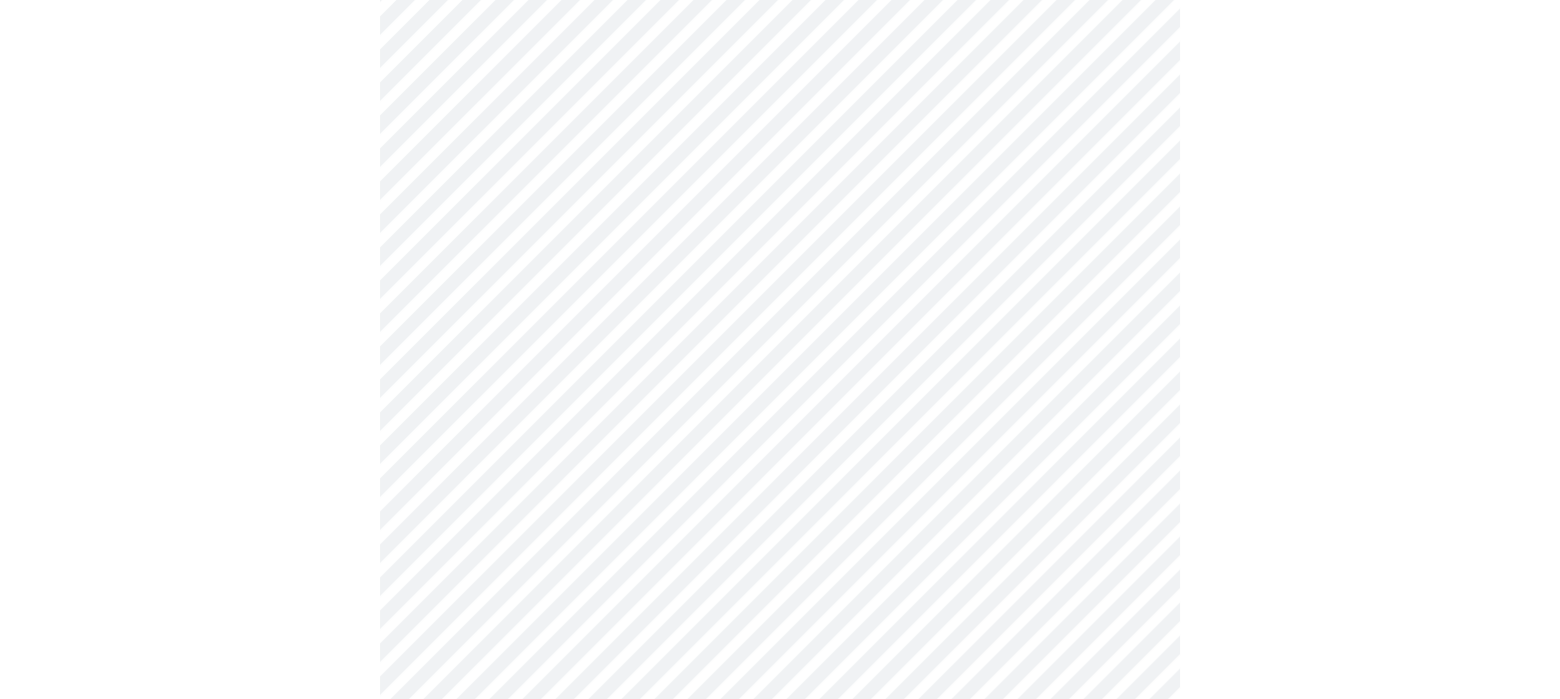 scroll, scrollTop: 1356, scrollLeft: 0, axis: vertical 